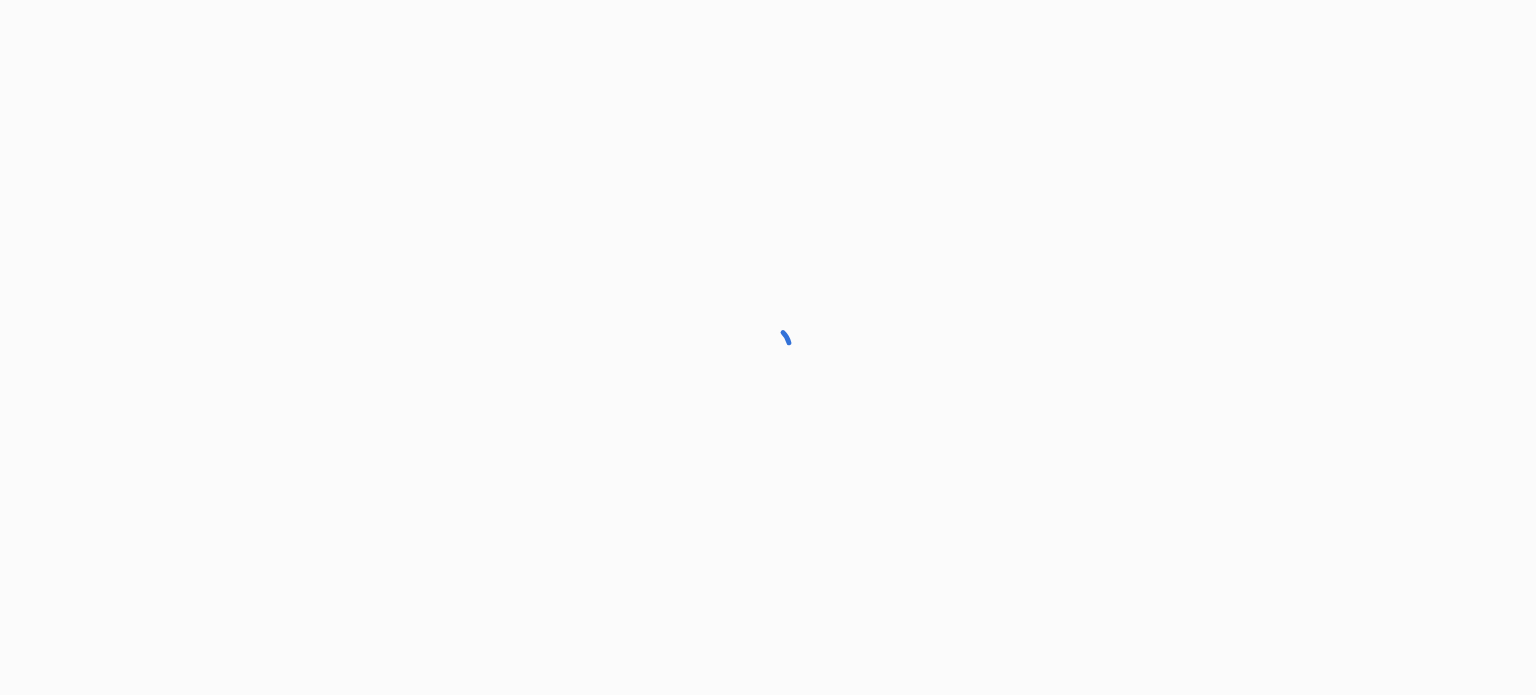 scroll, scrollTop: 0, scrollLeft: 0, axis: both 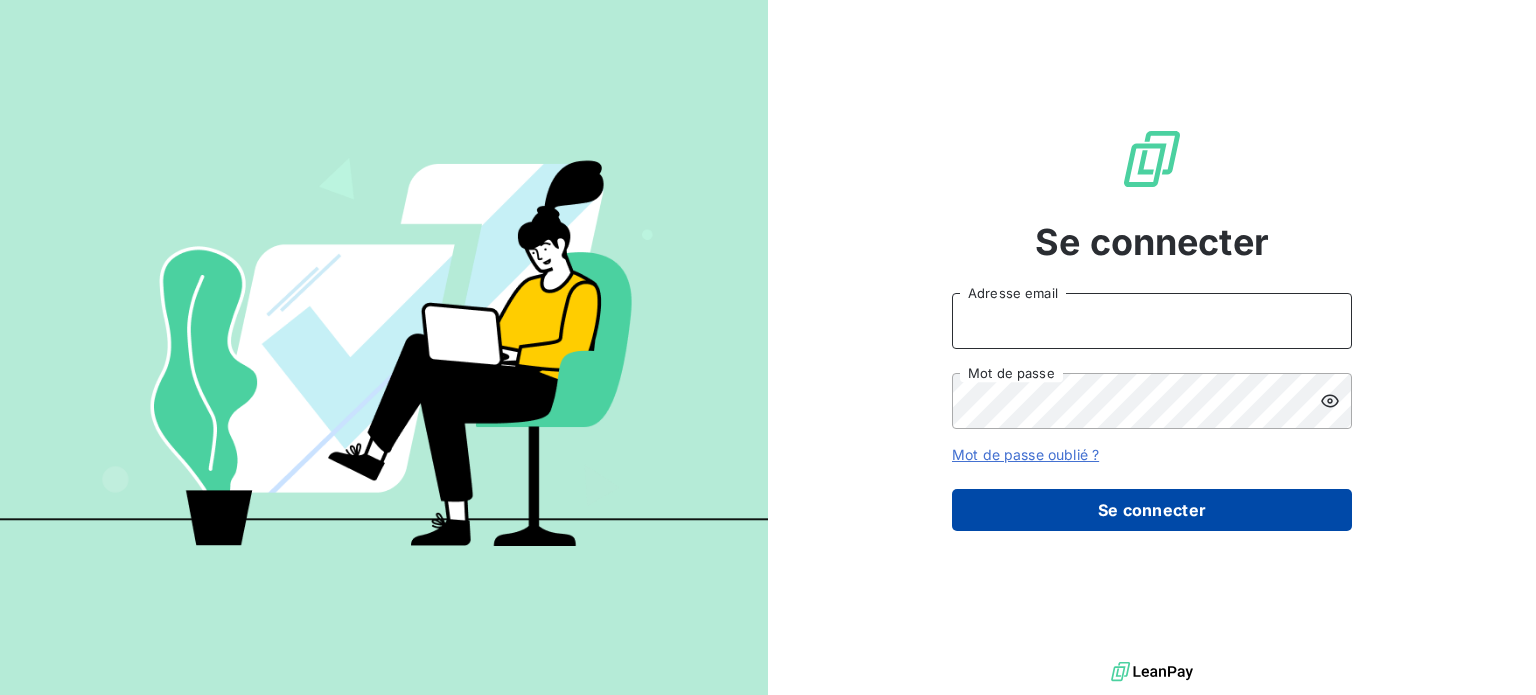 type on "[EMAIL]" 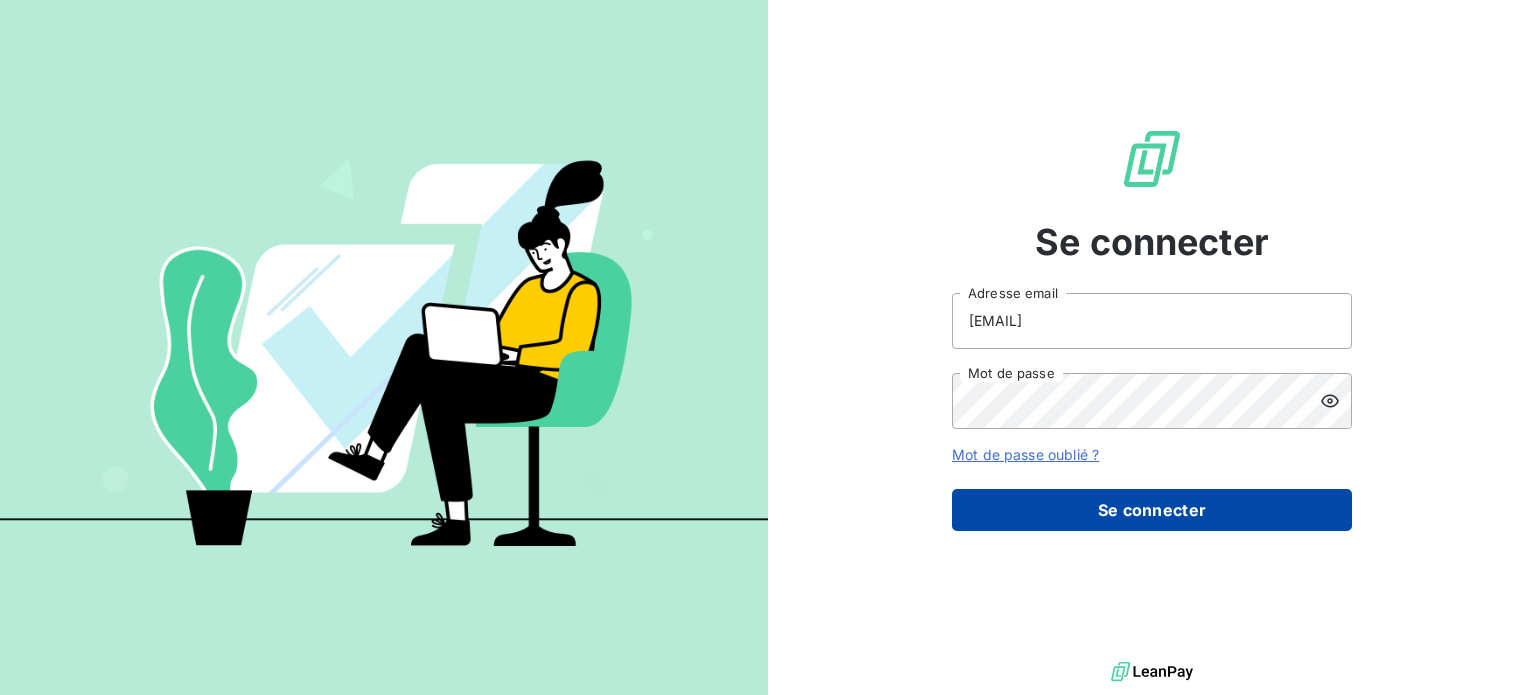 click on "Se connecter" at bounding box center (1152, 510) 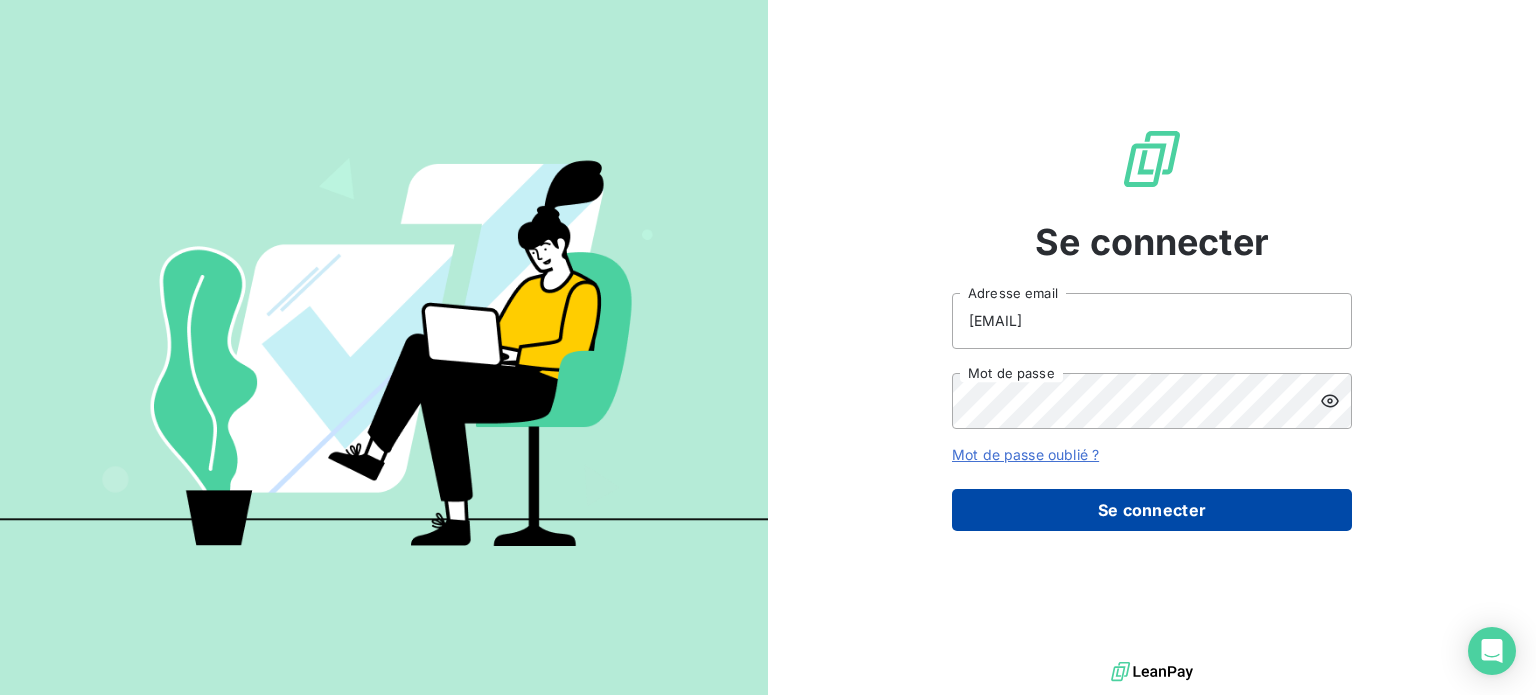 click on "Se connecter" at bounding box center (1152, 510) 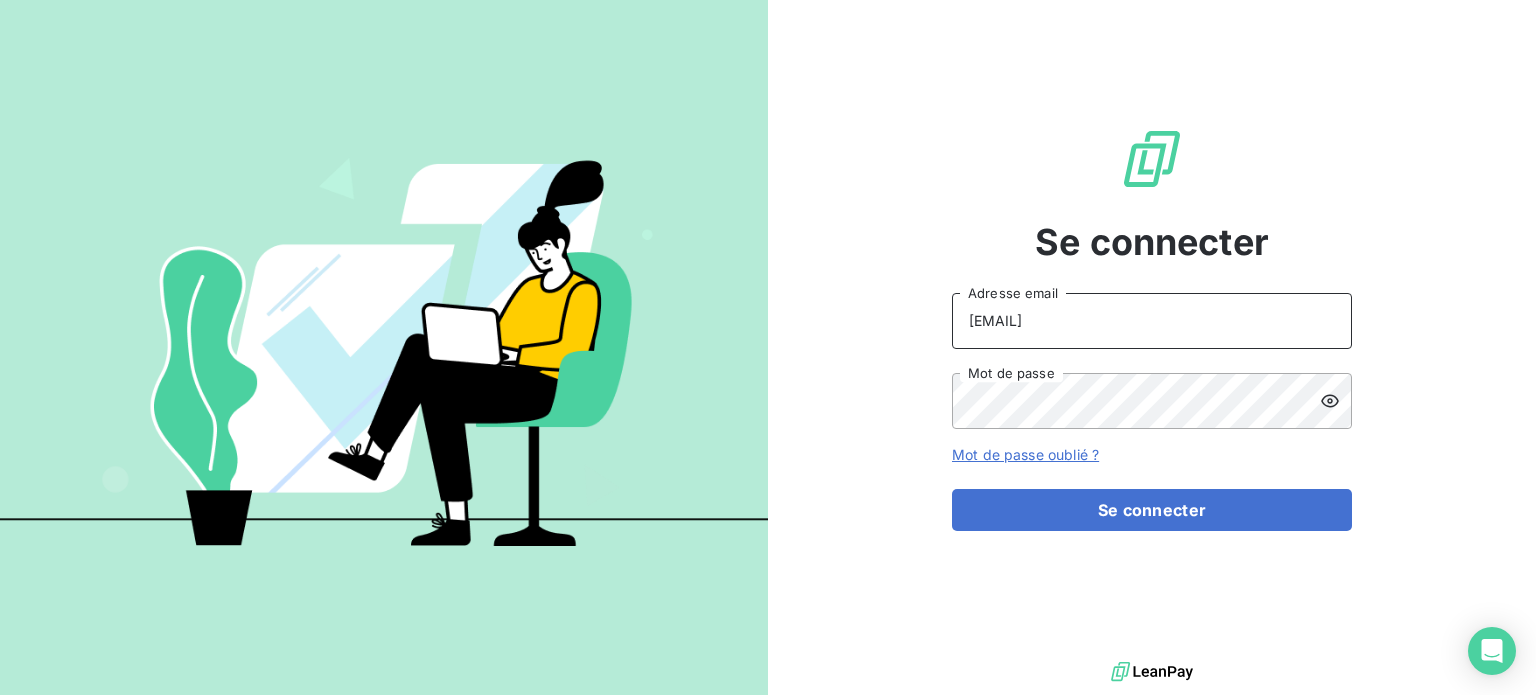 click on "laurence@toutapprendre.com" at bounding box center [1152, 321] 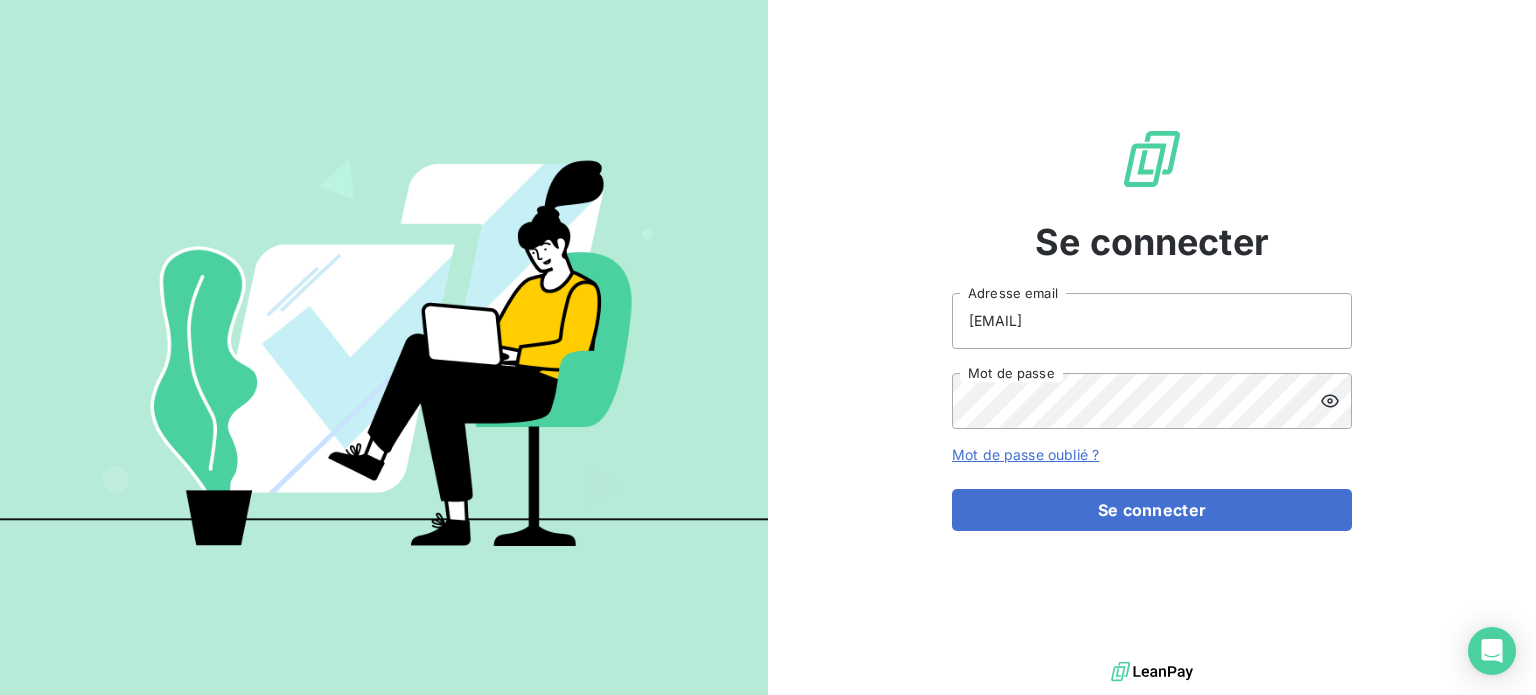click on "Se connecter laurence@toutapprendre.com Adresse email Mot de passe Mot de passe oublié ? Se connecter" at bounding box center (1152, 328) 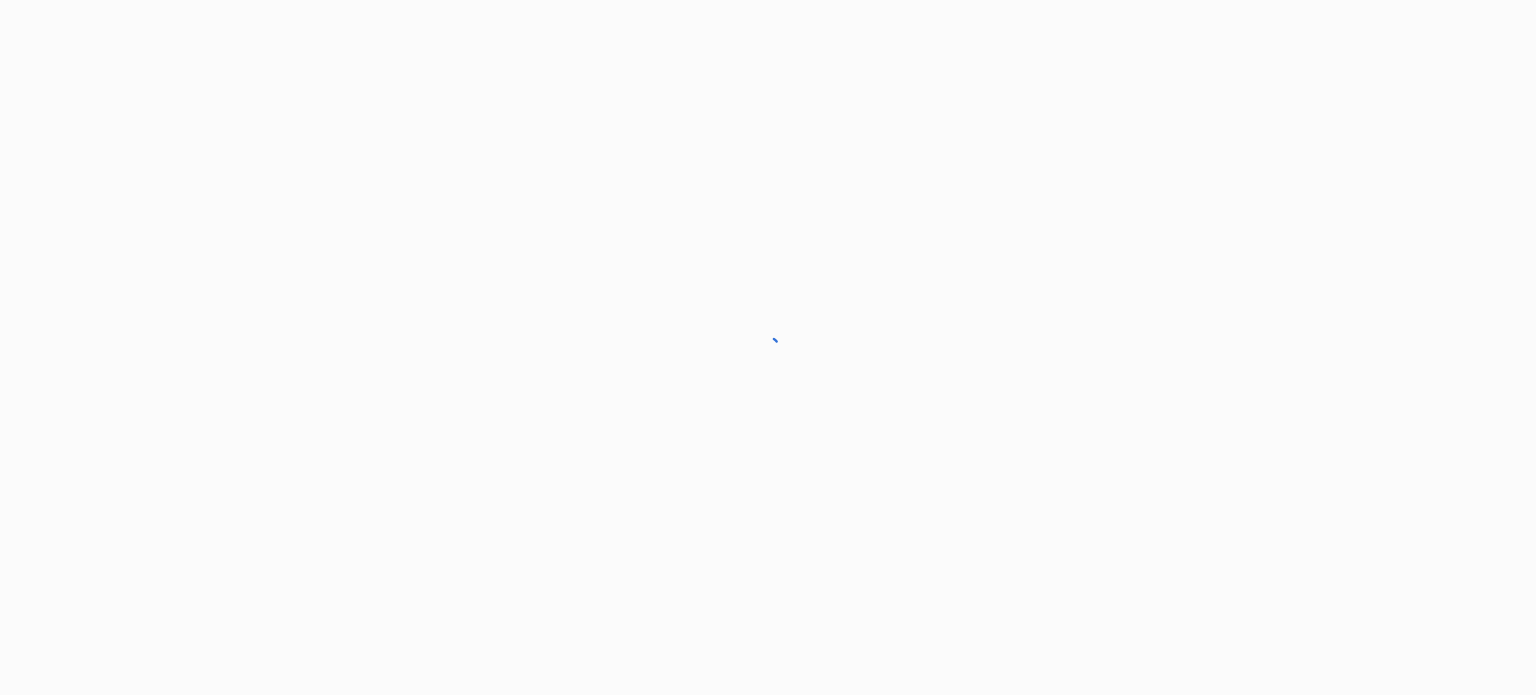 scroll, scrollTop: 0, scrollLeft: 0, axis: both 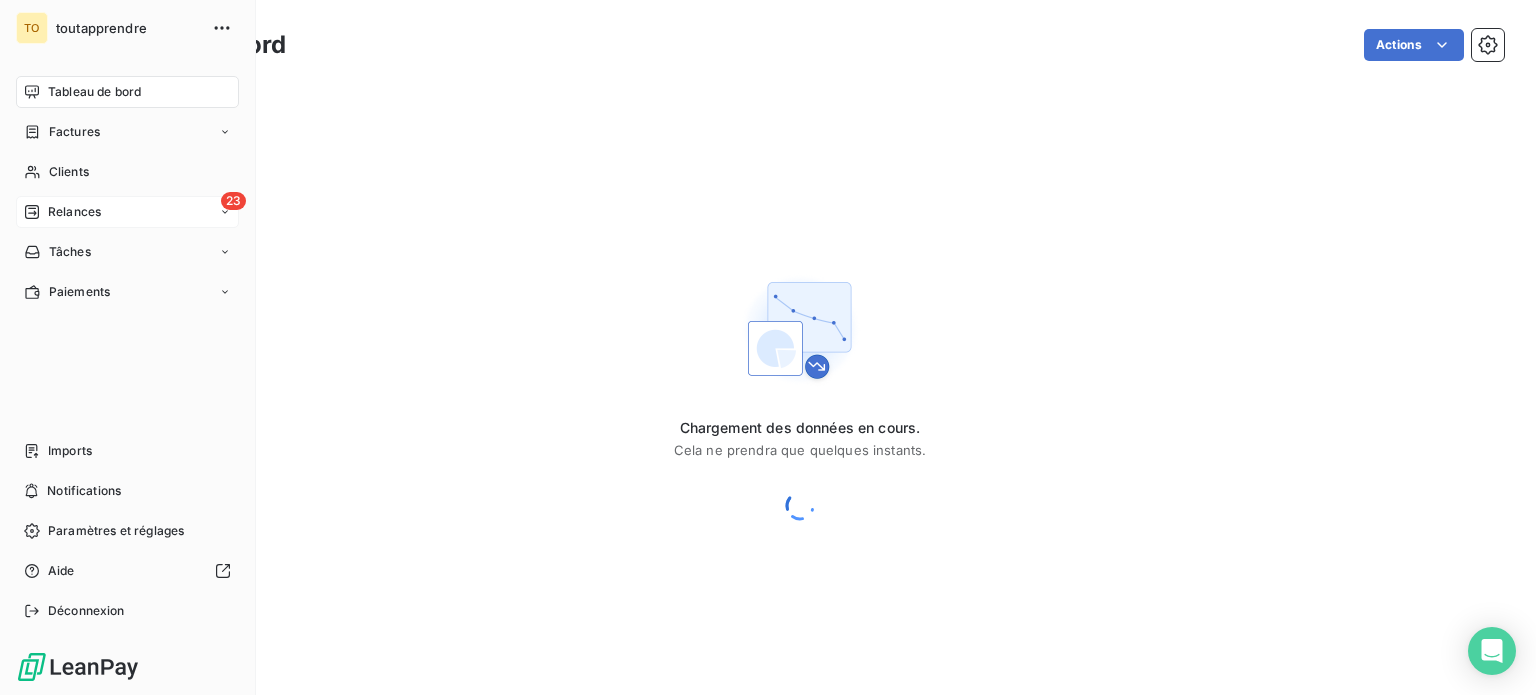 click on "Relances" at bounding box center [74, 212] 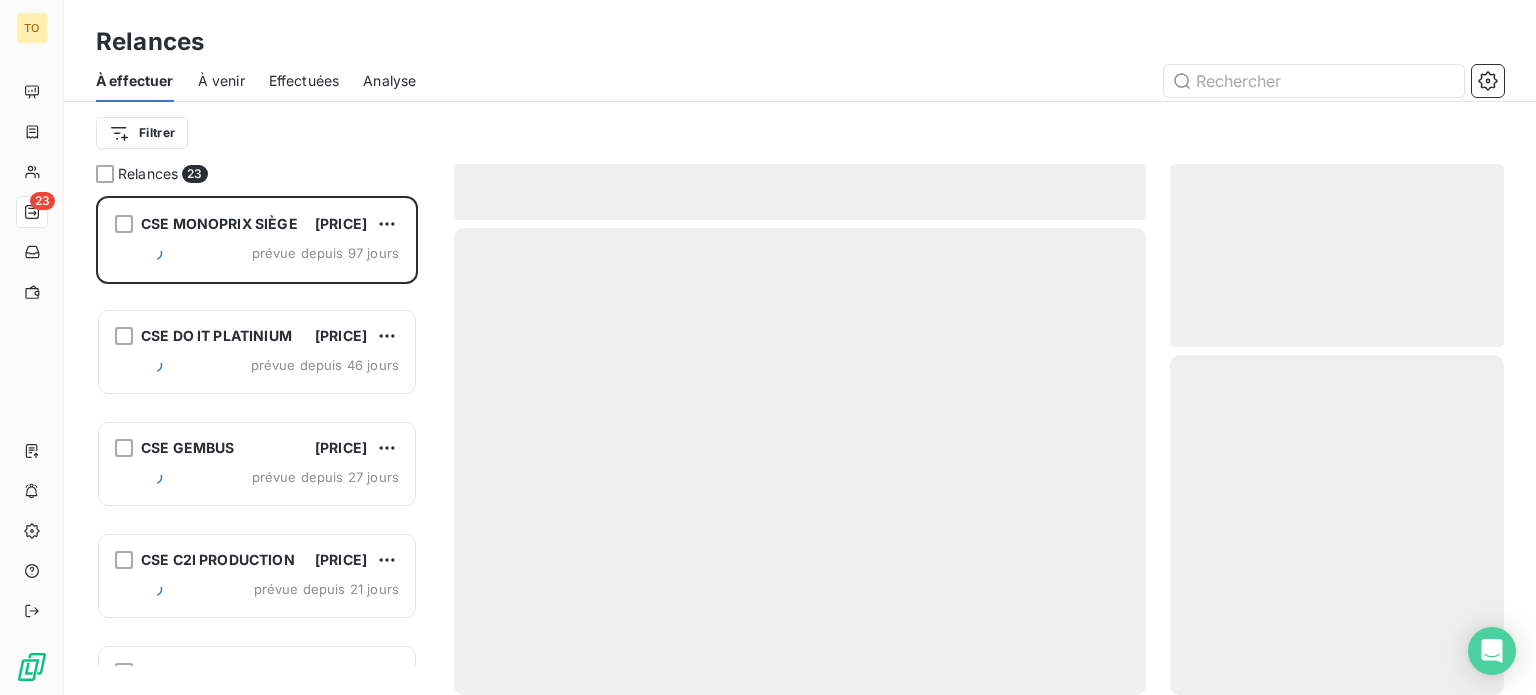 scroll, scrollTop: 16, scrollLeft: 16, axis: both 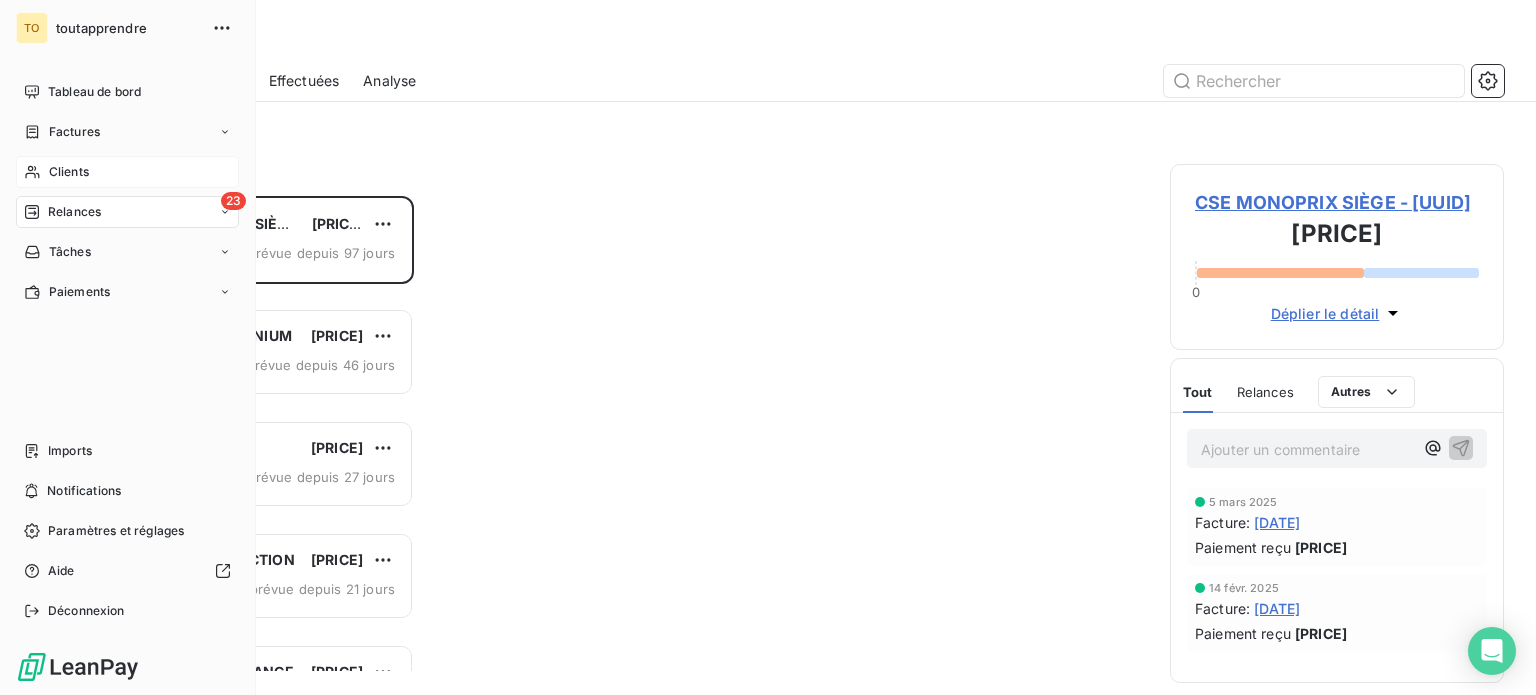 click on "Clients" at bounding box center [69, 172] 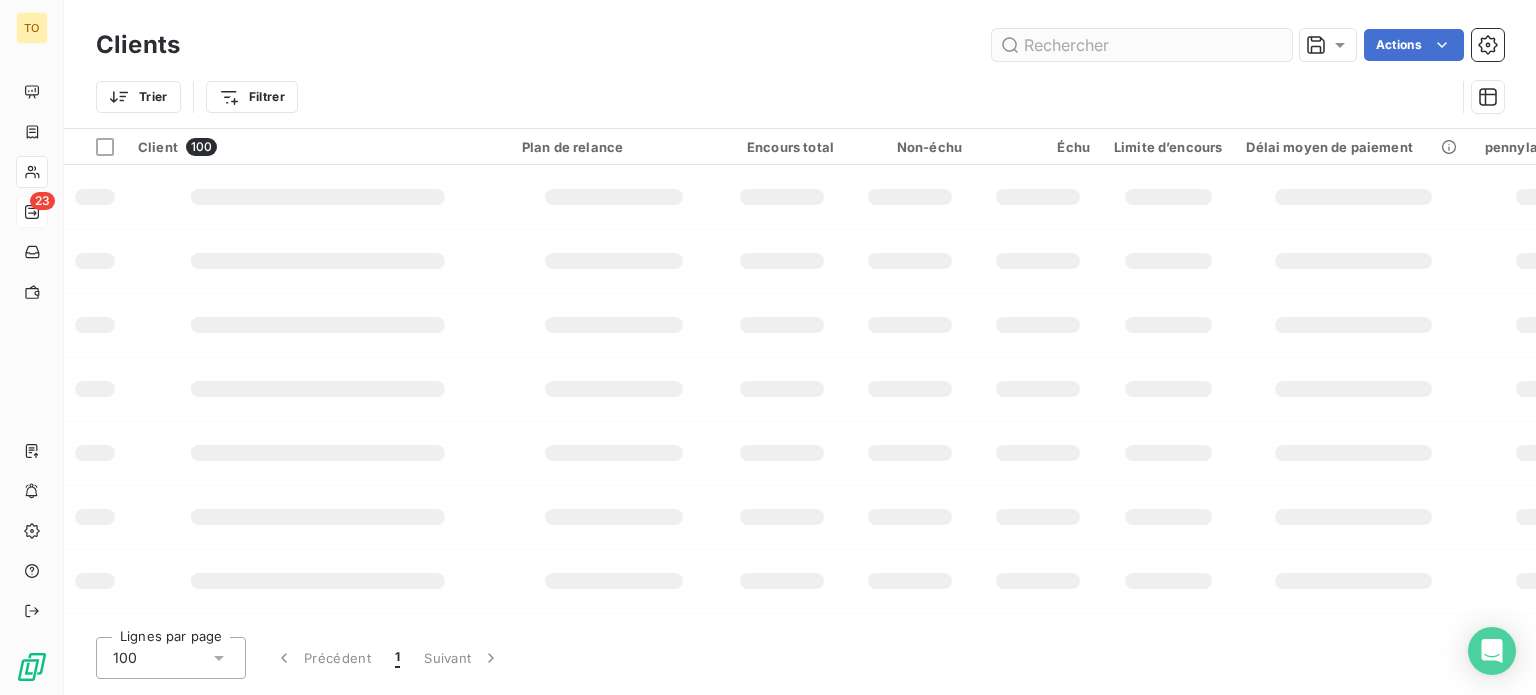 click at bounding box center [1142, 45] 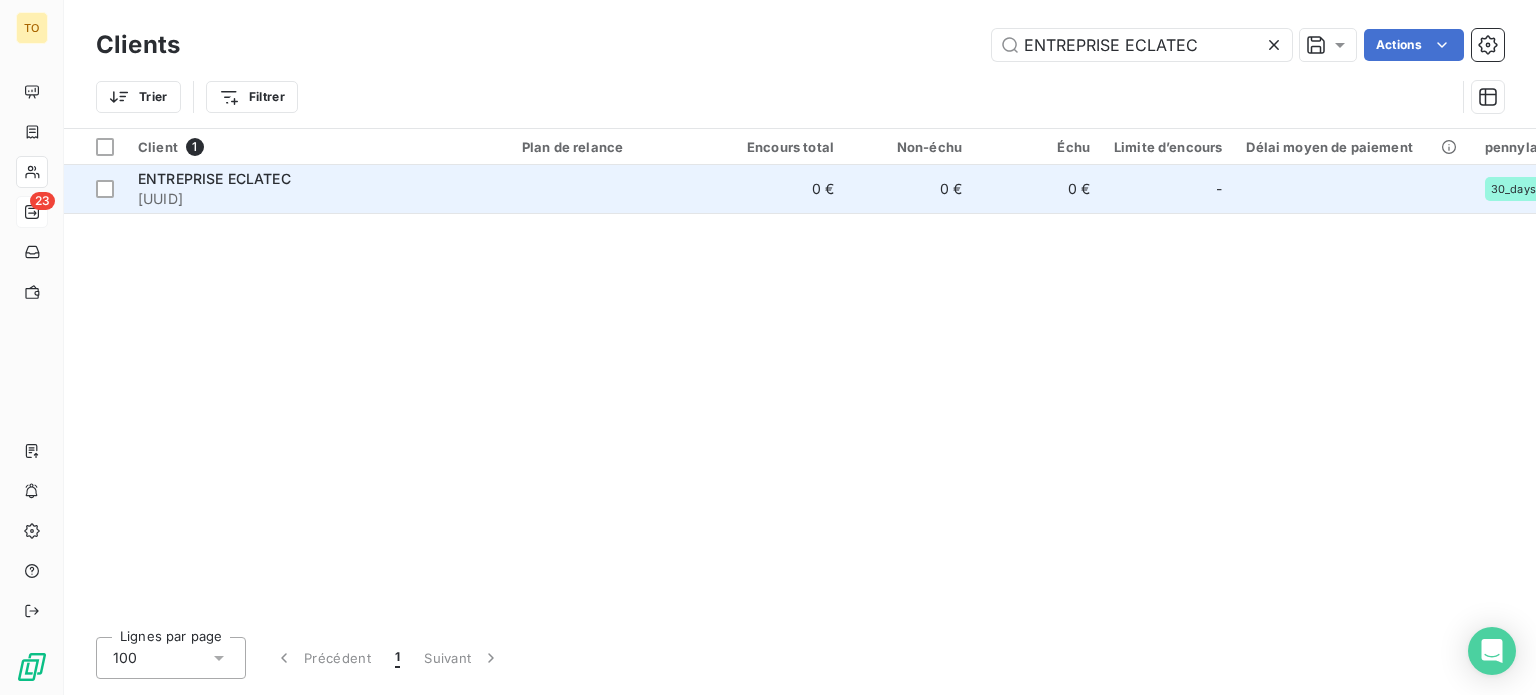type on "[COMPANY]" 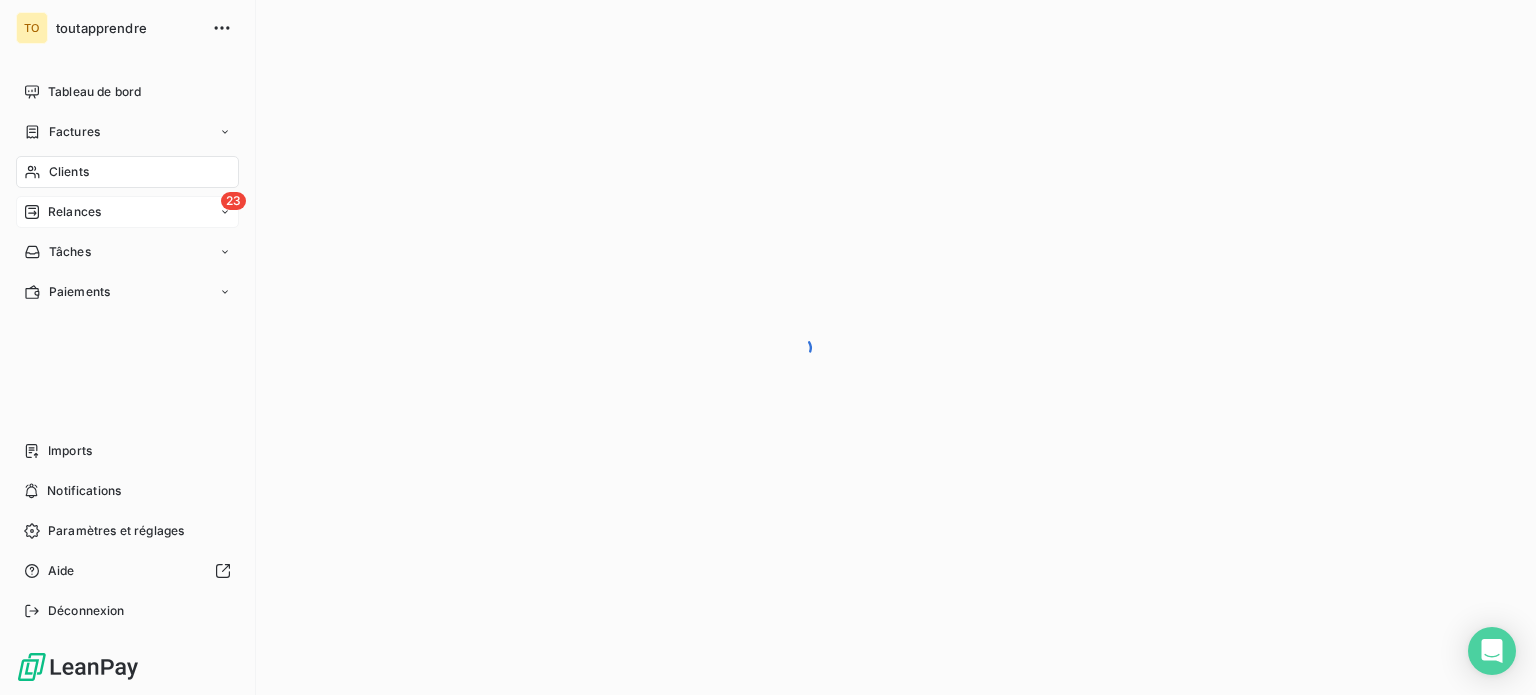 click on "Clients" at bounding box center [69, 172] 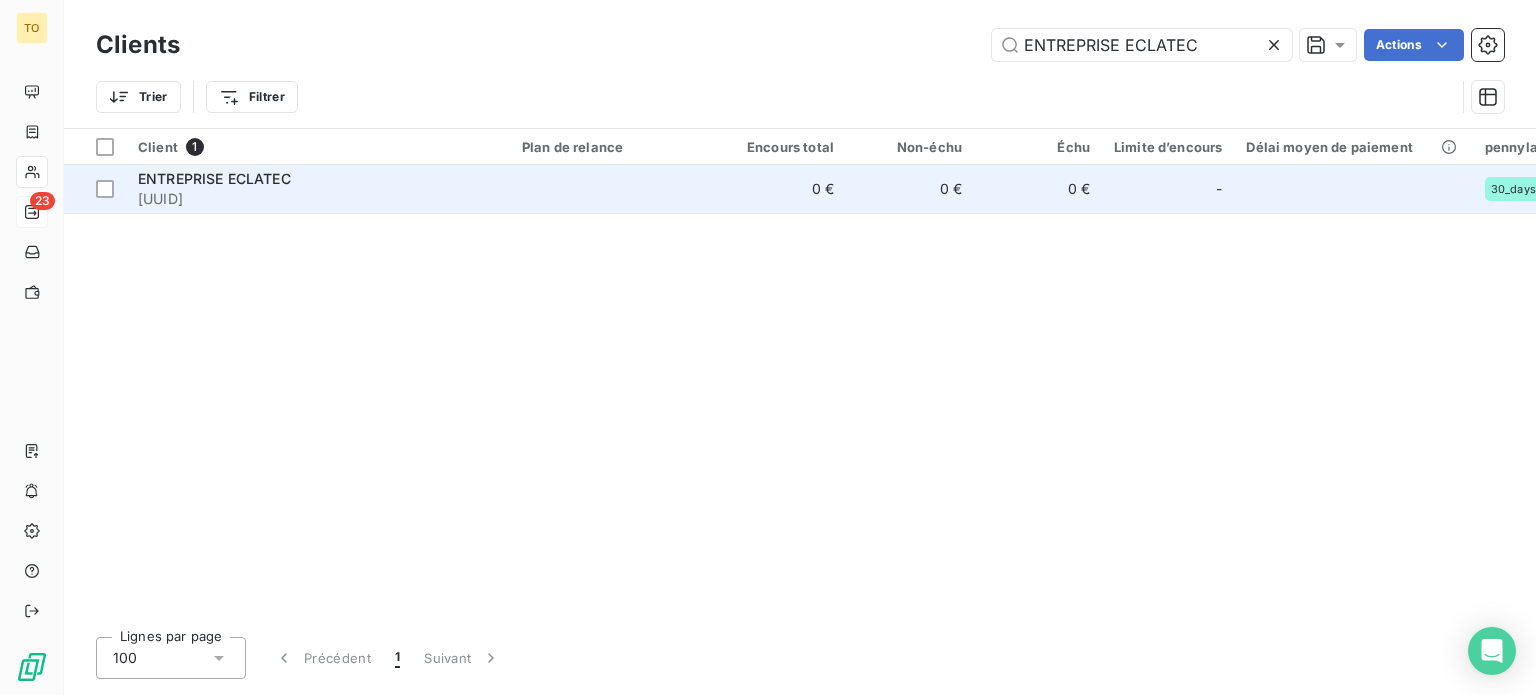click on "1b024582-1a6b-4dbb-9122-ea7629f5d48e" at bounding box center [318, 199] 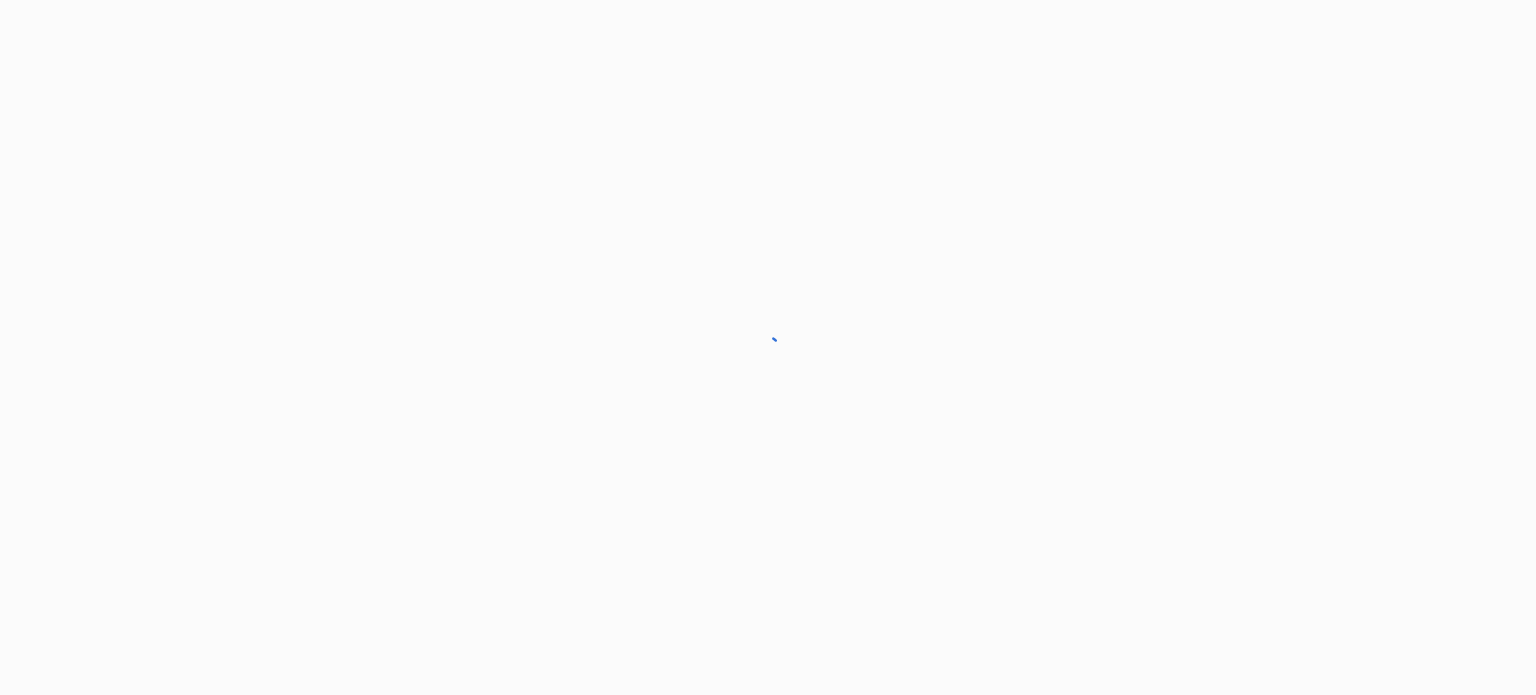 scroll, scrollTop: 0, scrollLeft: 0, axis: both 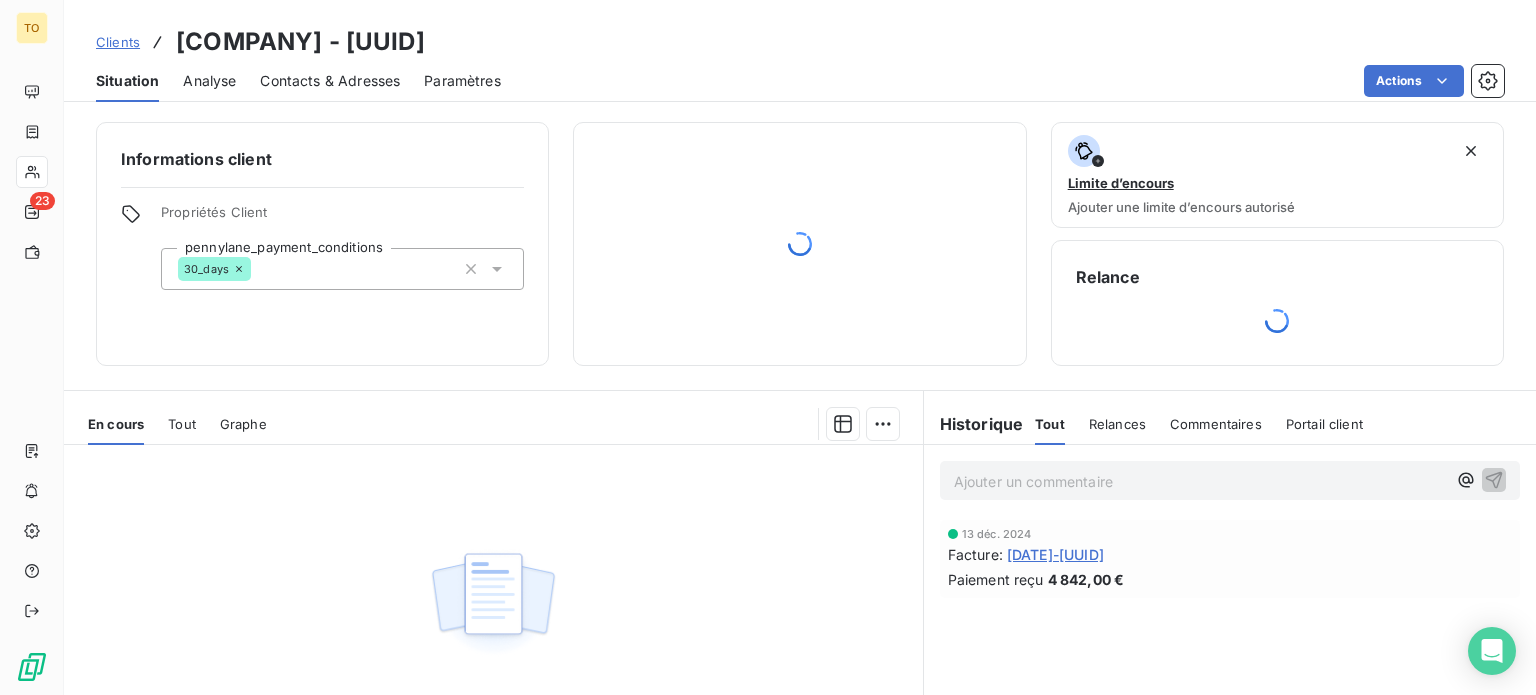 click on "Informations client" at bounding box center (322, 159) 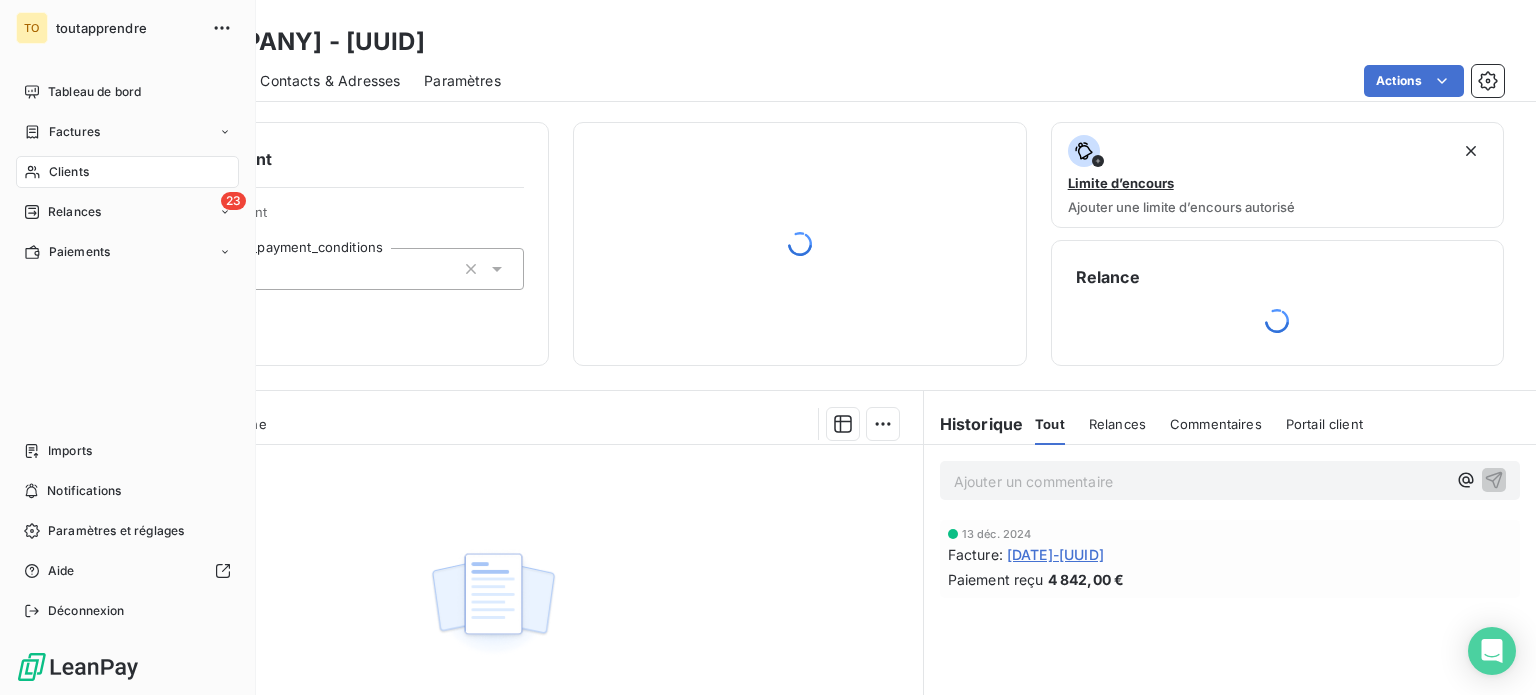 click on "Clients" at bounding box center [69, 172] 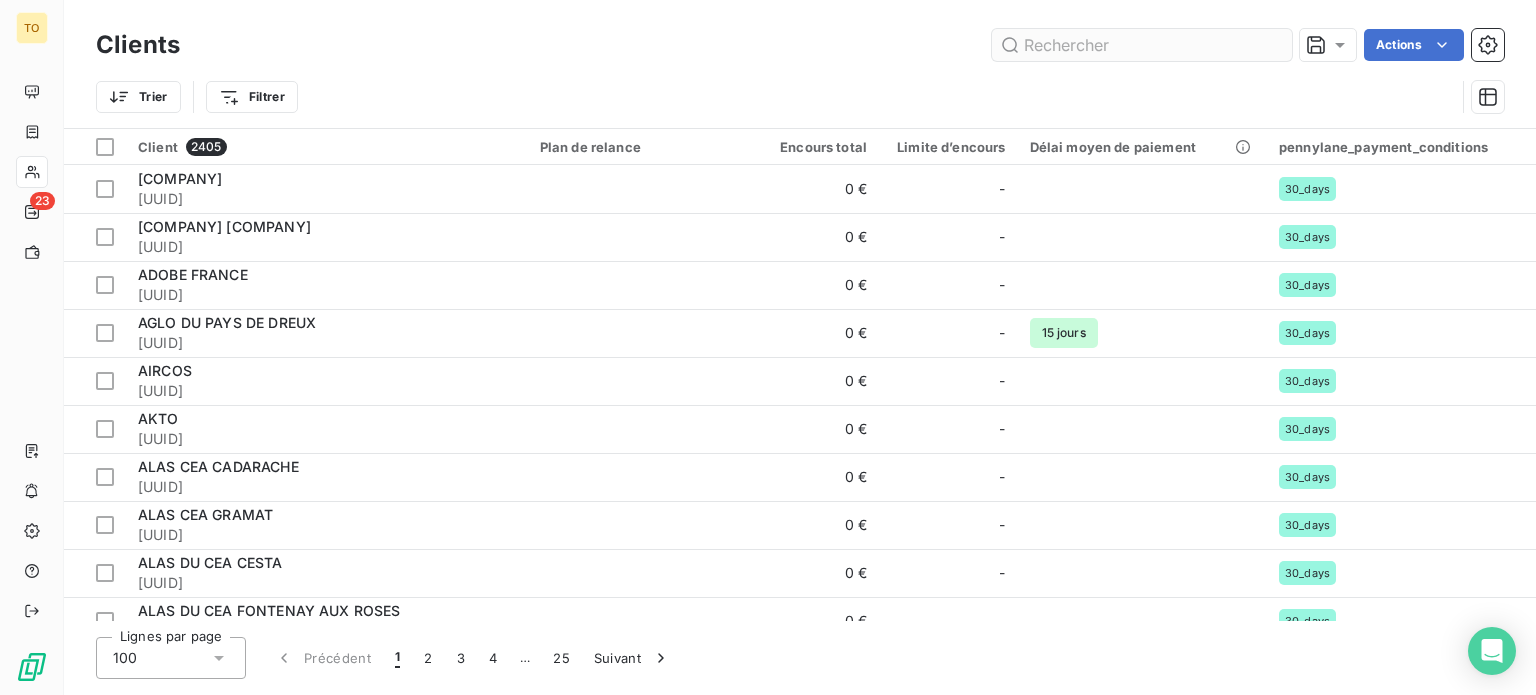 click at bounding box center (1142, 45) 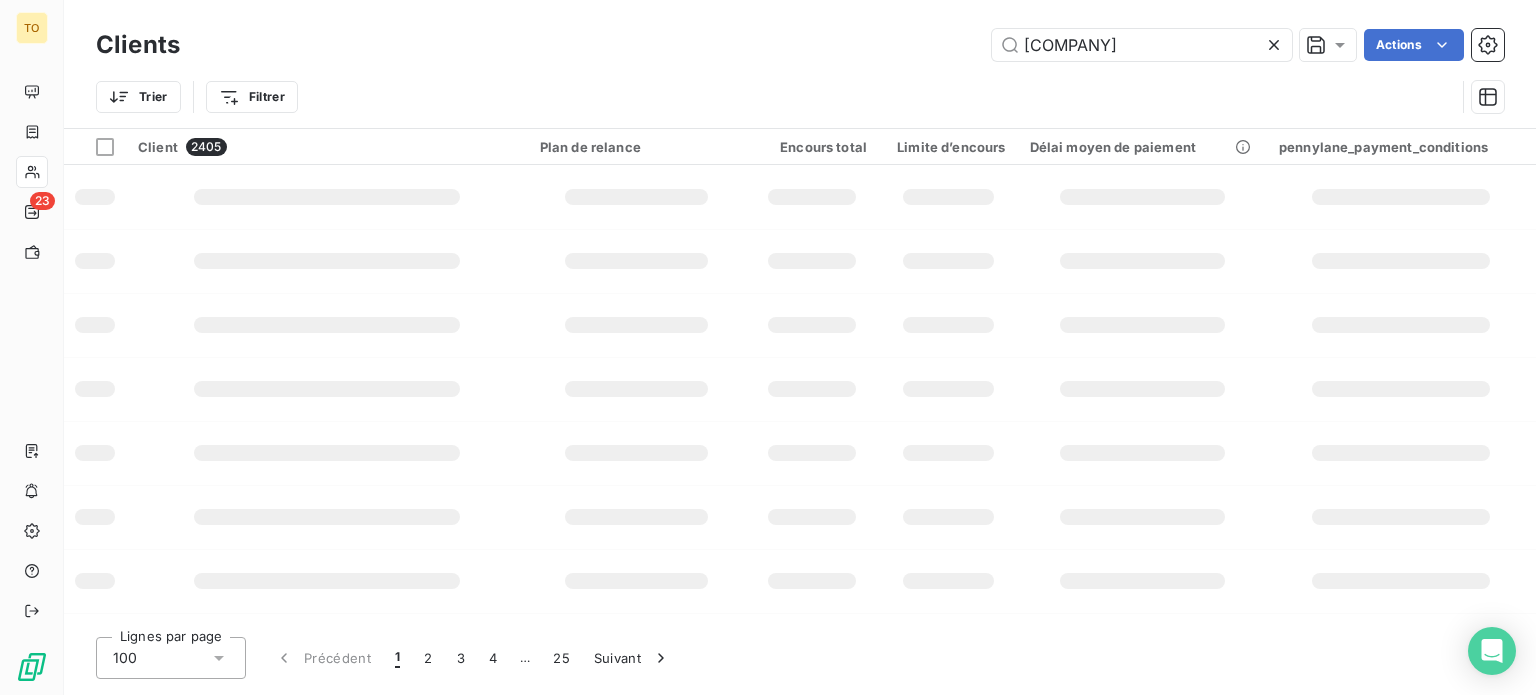 type on "[COMPANY]" 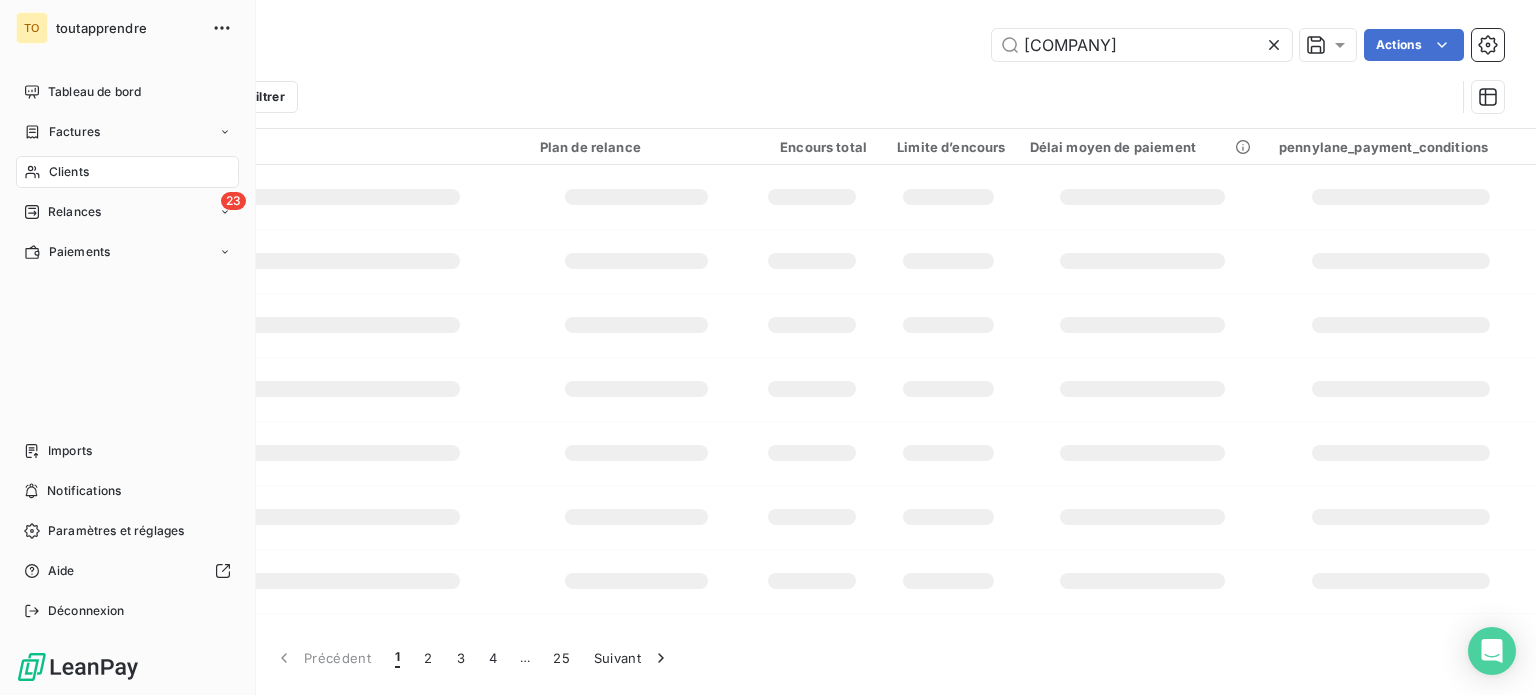 click on "Clients" at bounding box center (69, 172) 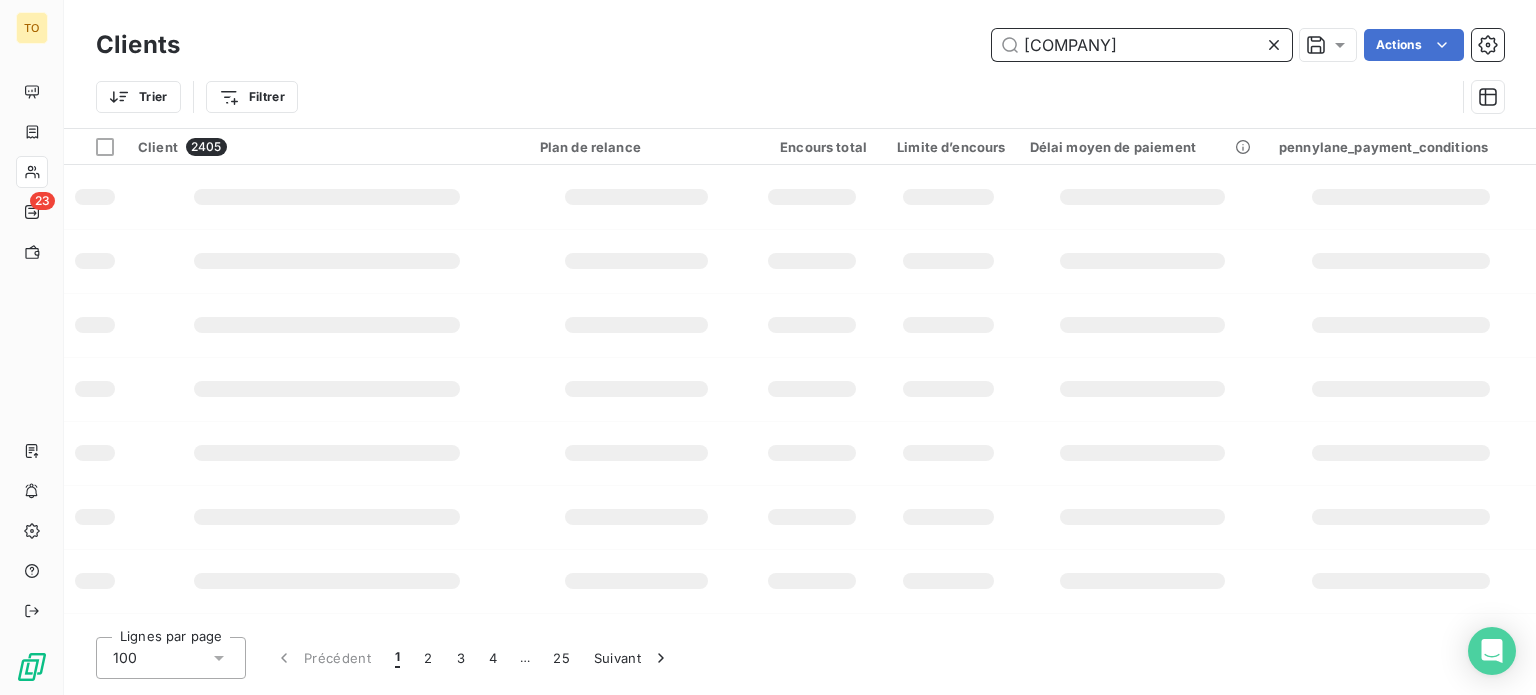 click on "ENTREPRISE ECLATEC" at bounding box center (1142, 45) 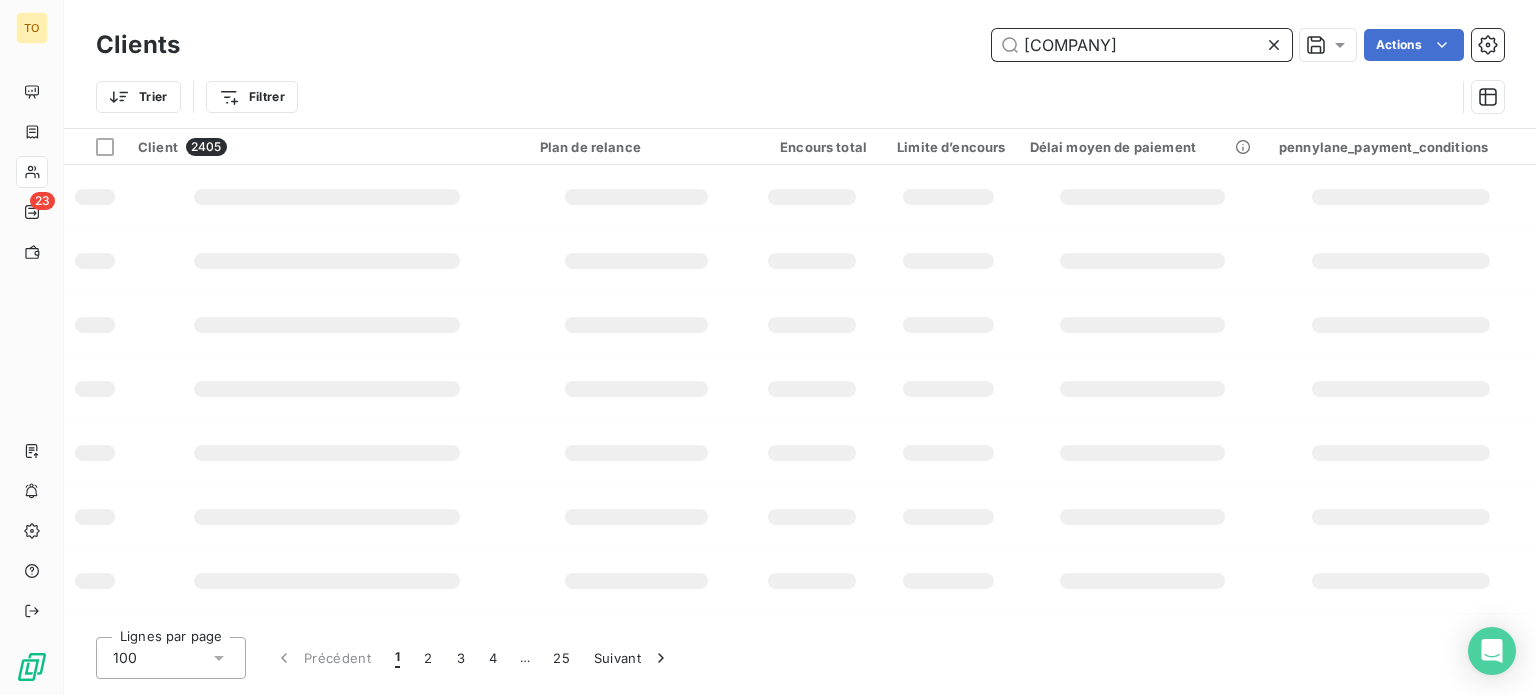 click on "ENTREPRISE ECLATEC" at bounding box center (1142, 45) 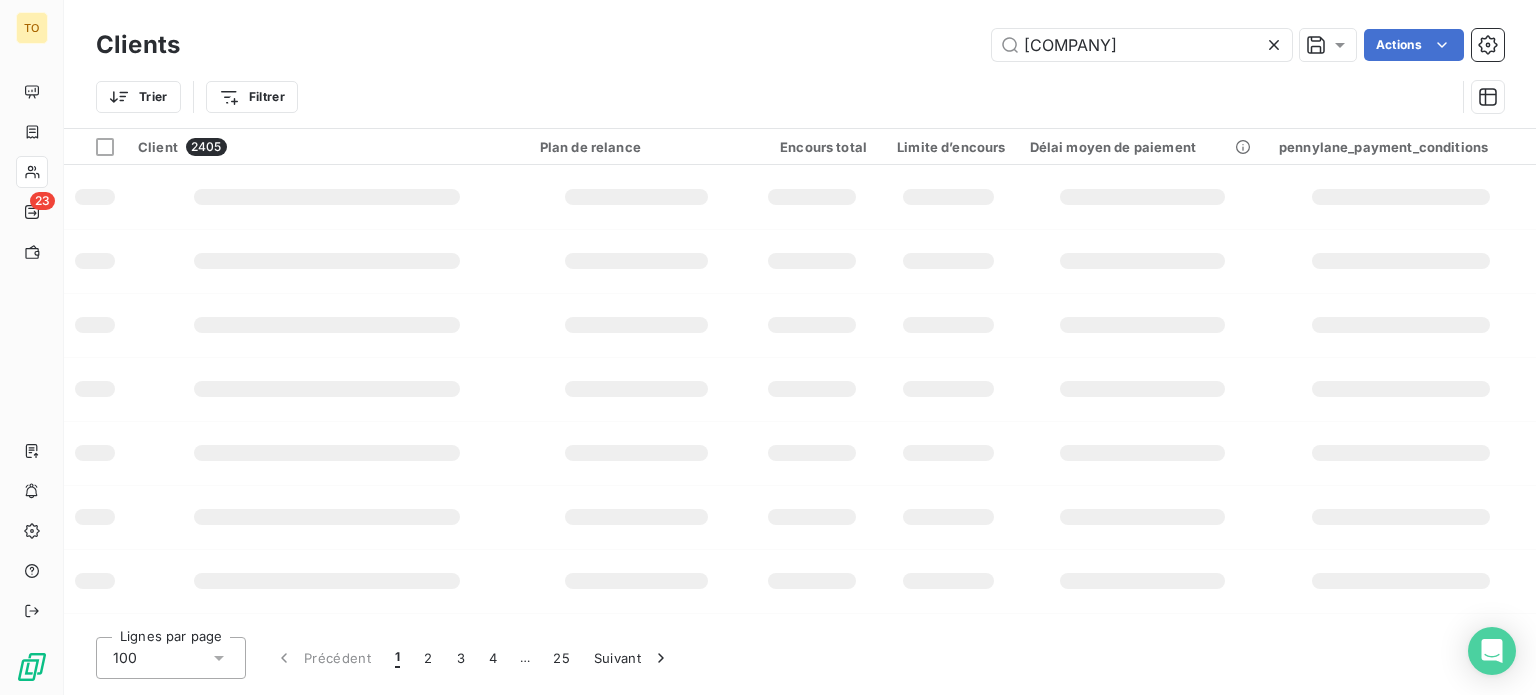 click 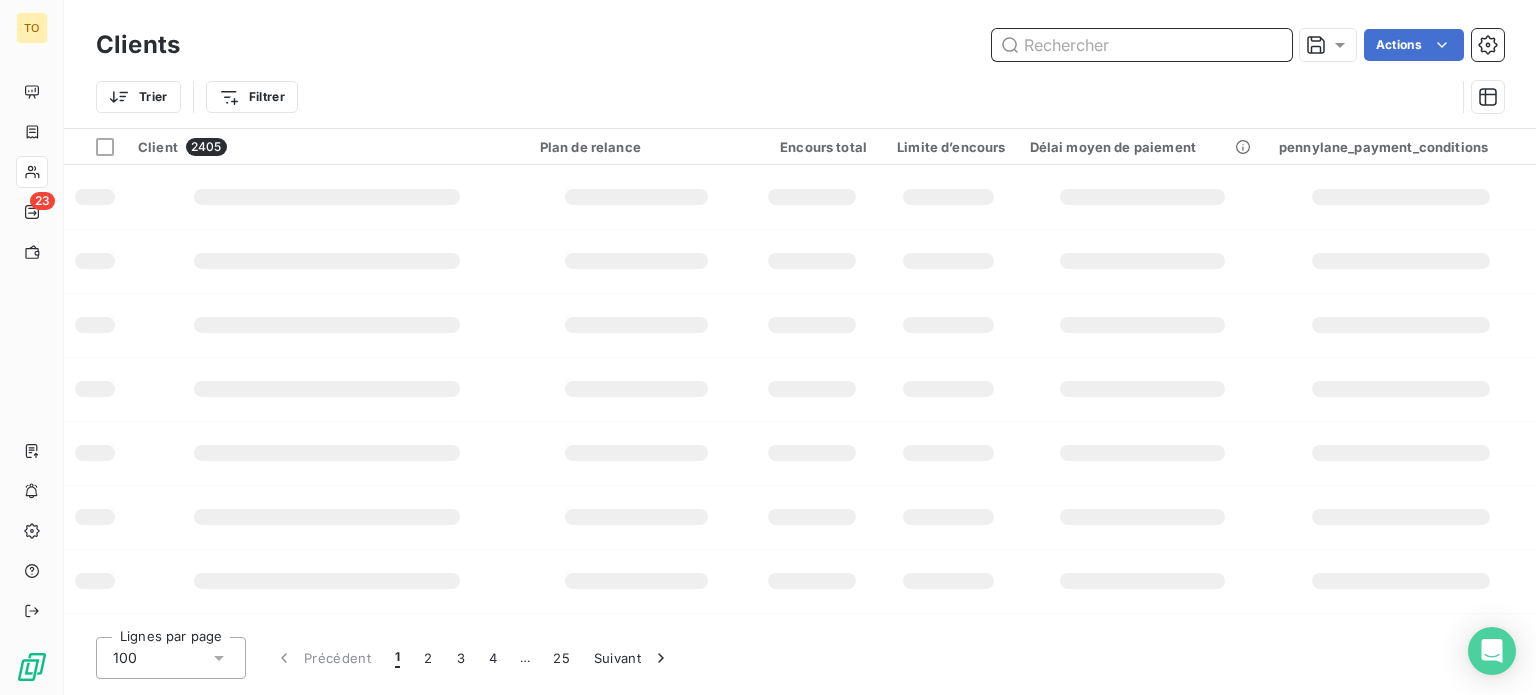 click at bounding box center (1142, 45) 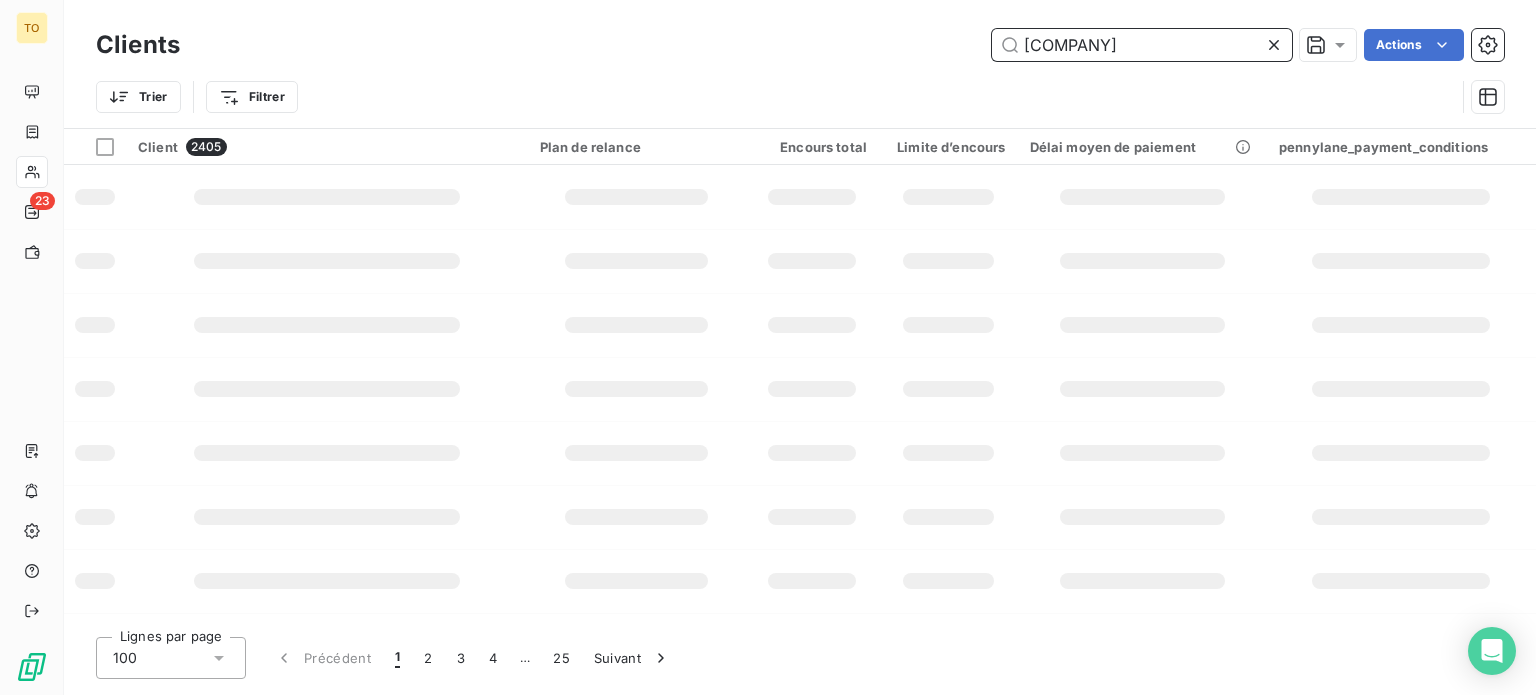 type on "ENTREPRISE ECLATEC" 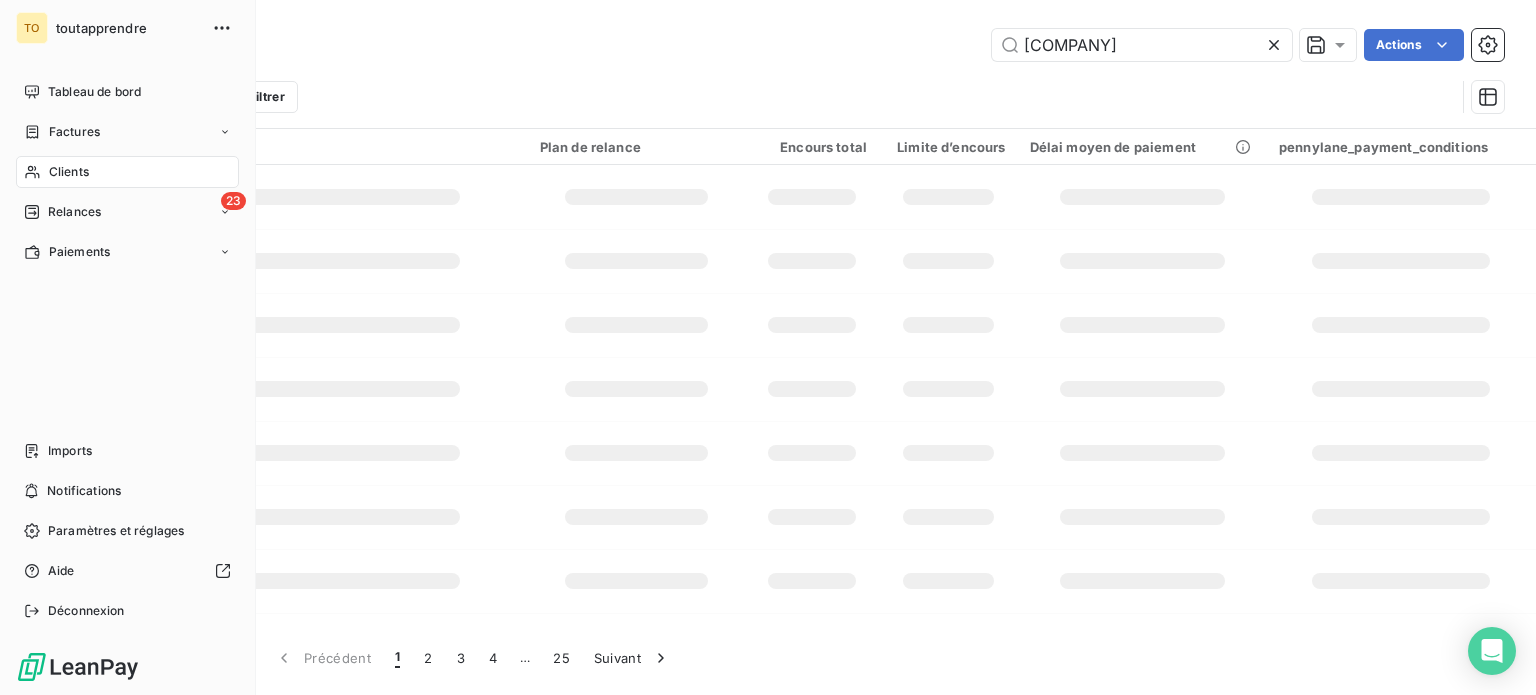 click 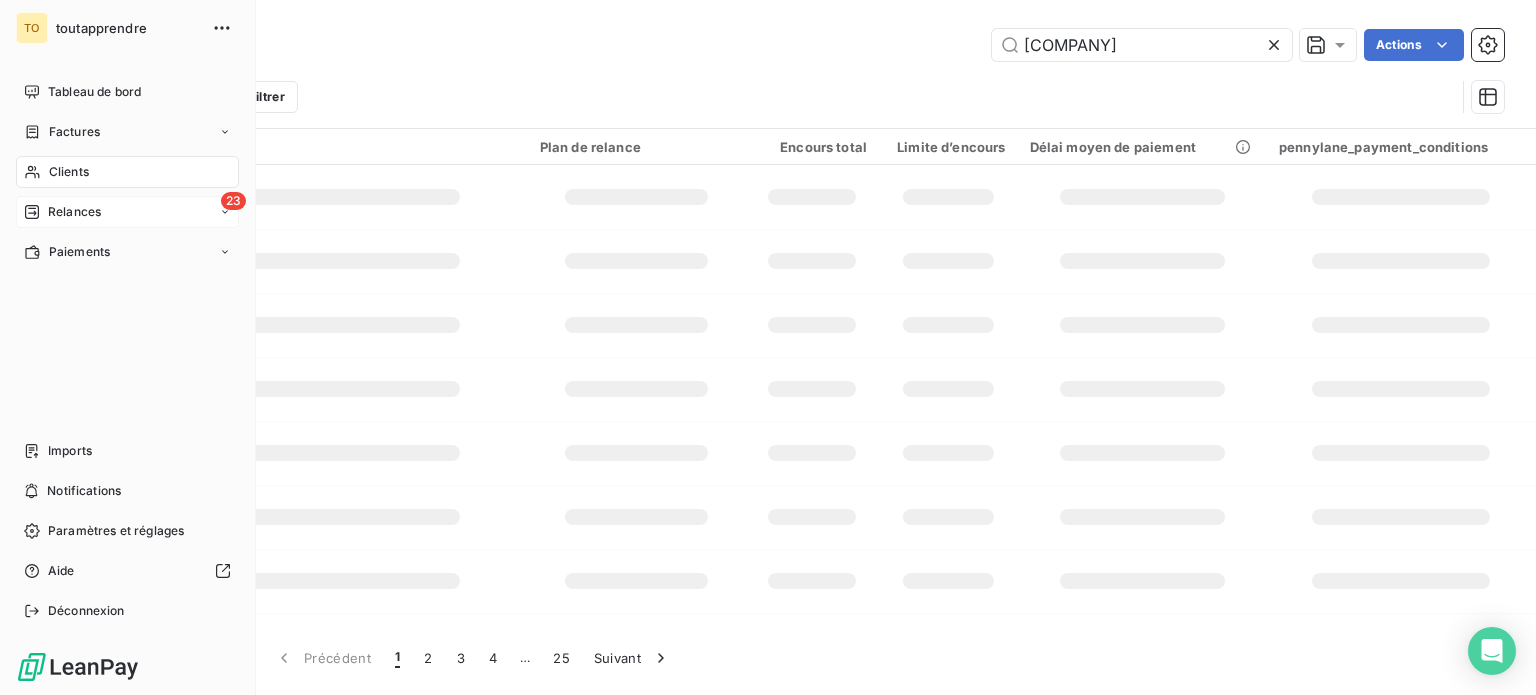 click on "Relances" at bounding box center (74, 212) 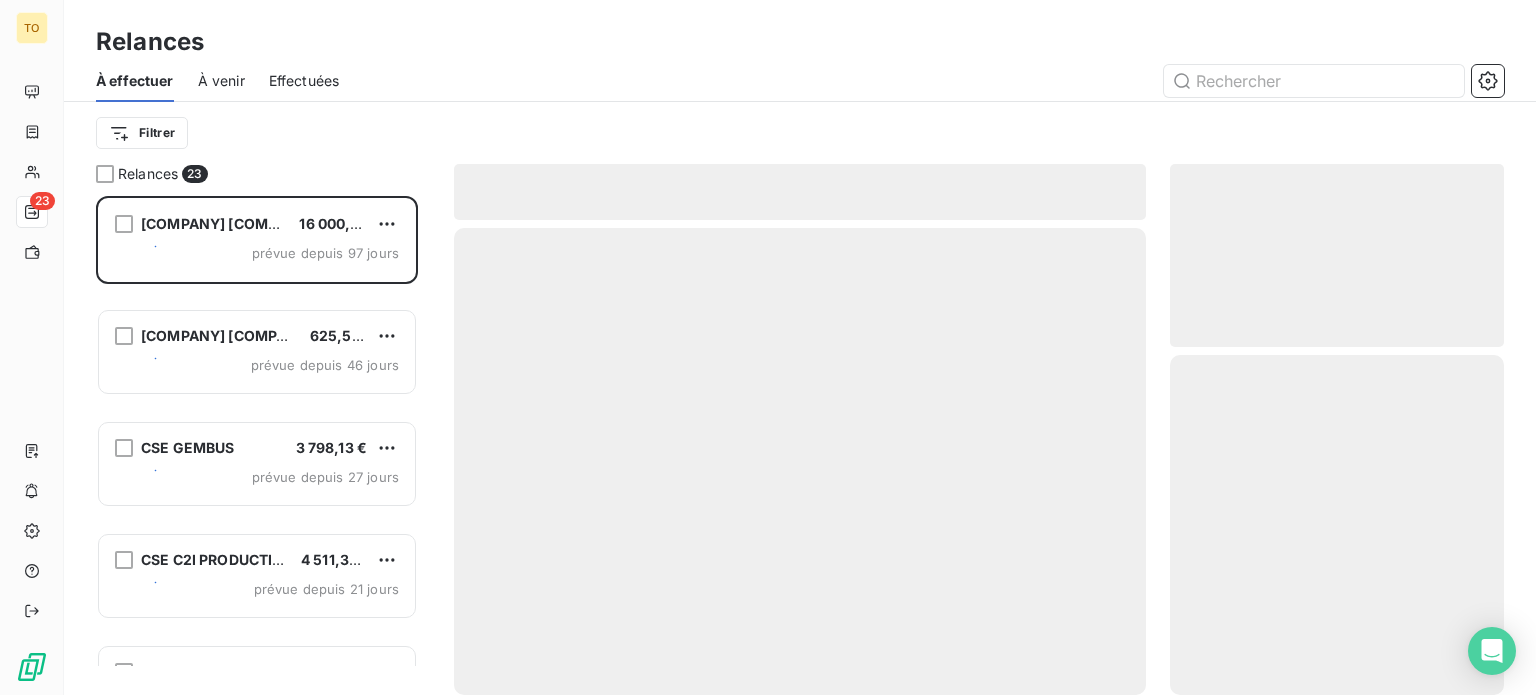 scroll, scrollTop: 16, scrollLeft: 16, axis: both 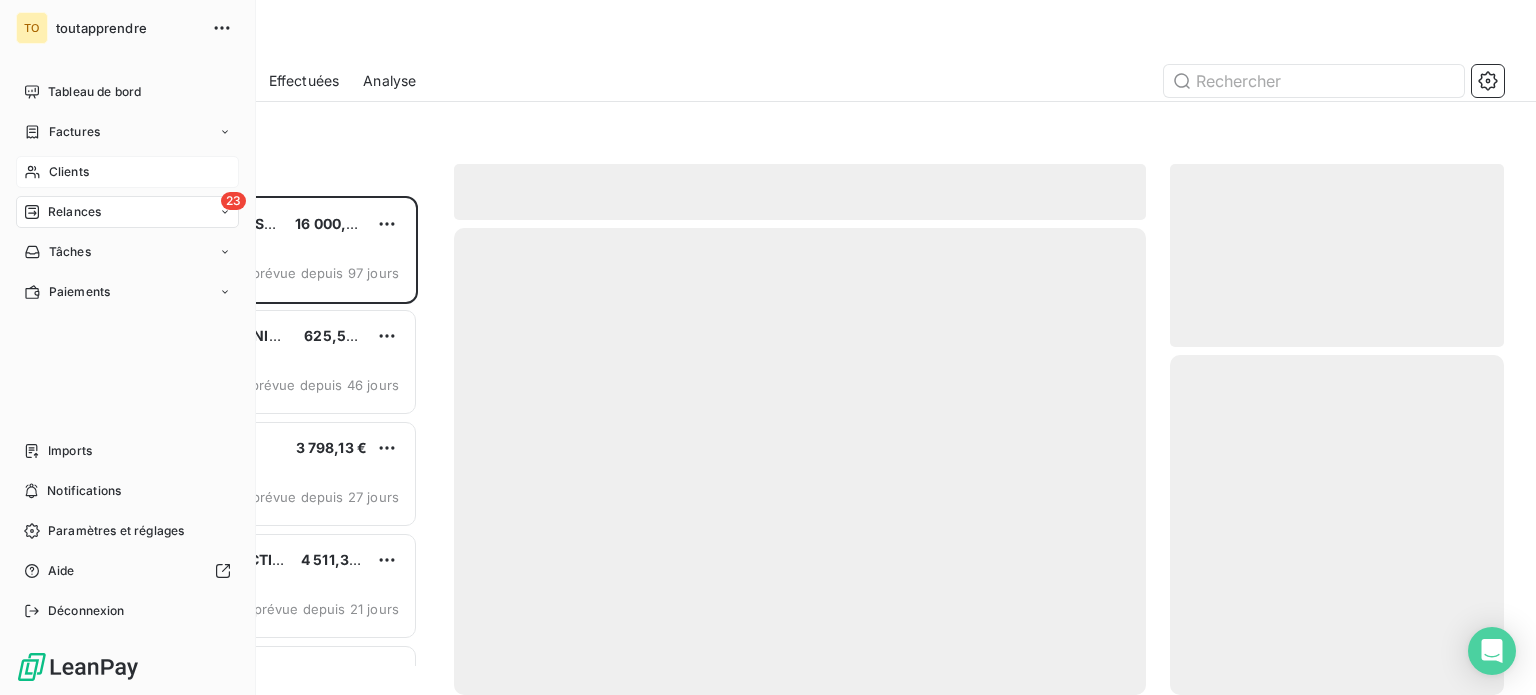 click on "Clients" at bounding box center [69, 172] 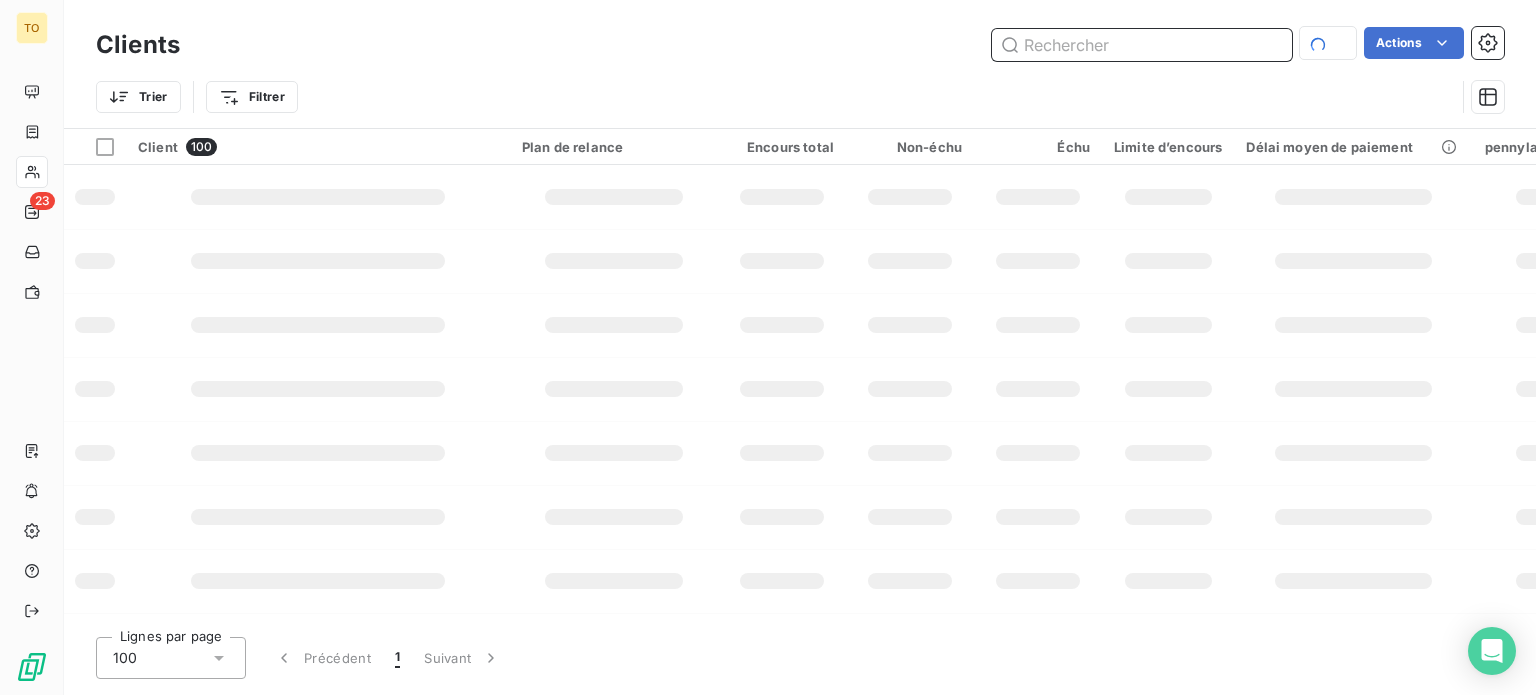 click at bounding box center (1142, 45) 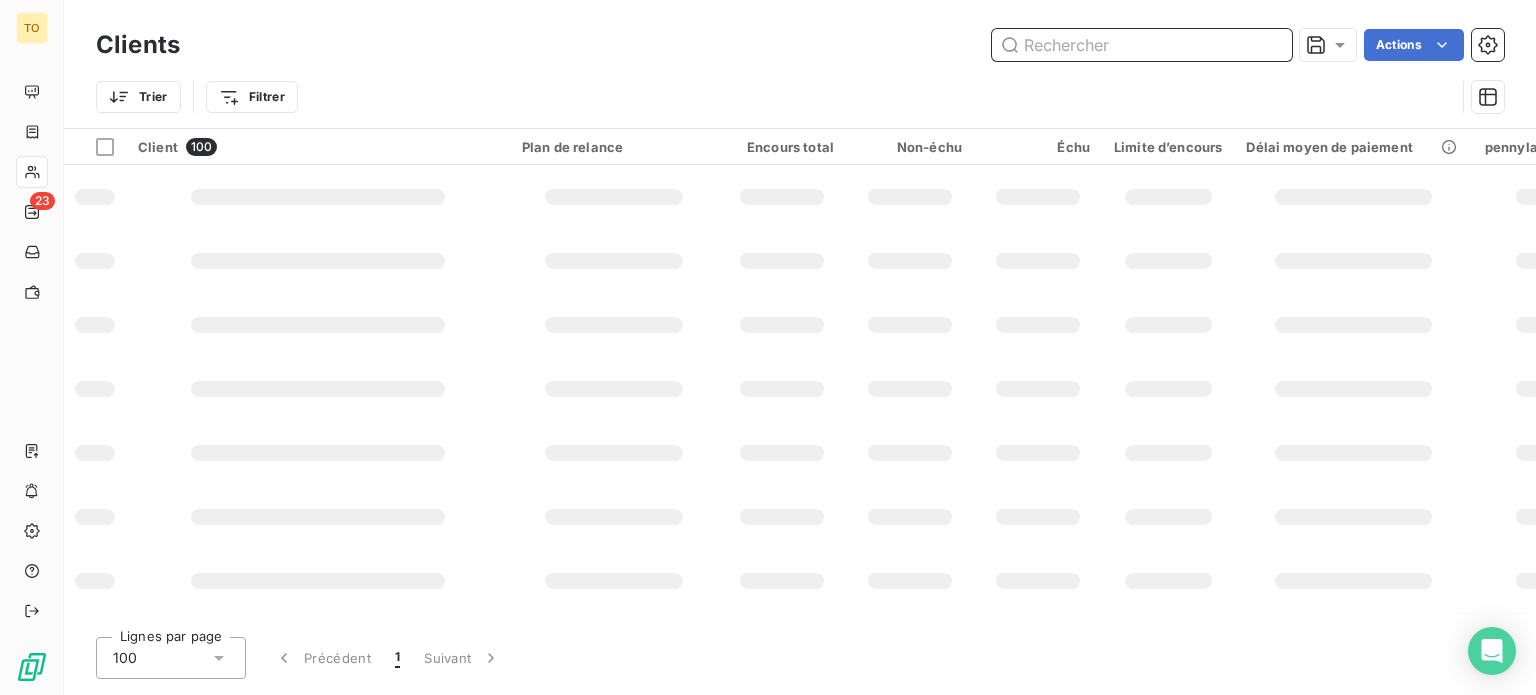 paste on "[COMPANY]" 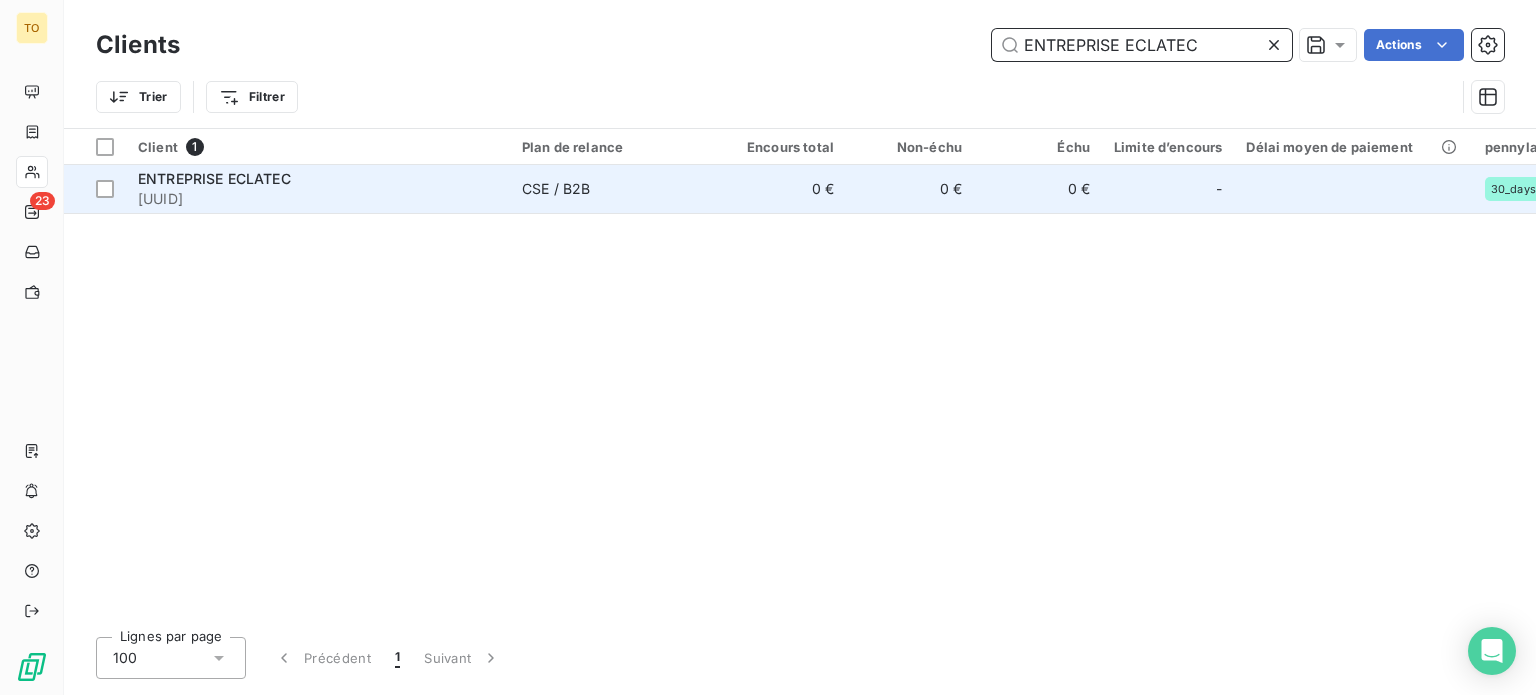 type on "[COMPANY]" 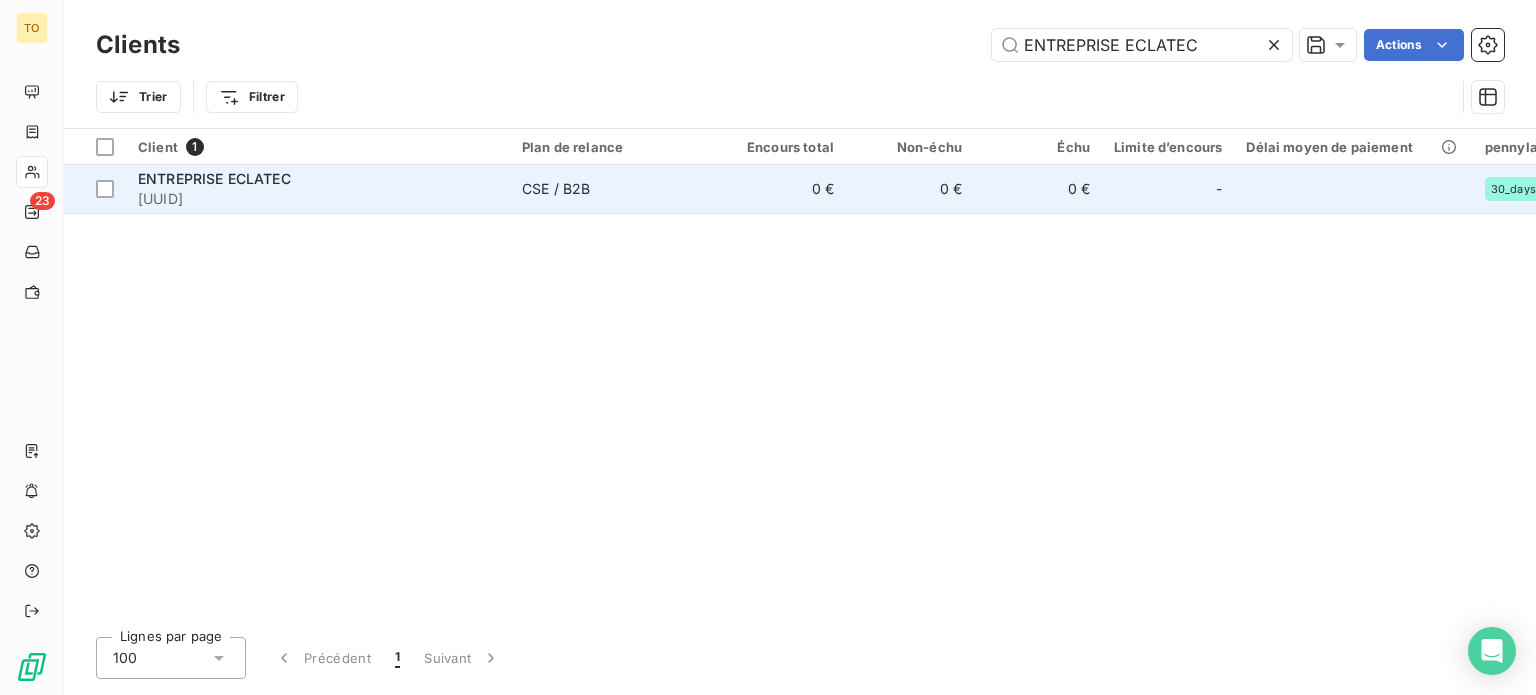 click on "1b024582-1a6b-4dbb-9122-ea7629f5d48e" at bounding box center (318, 199) 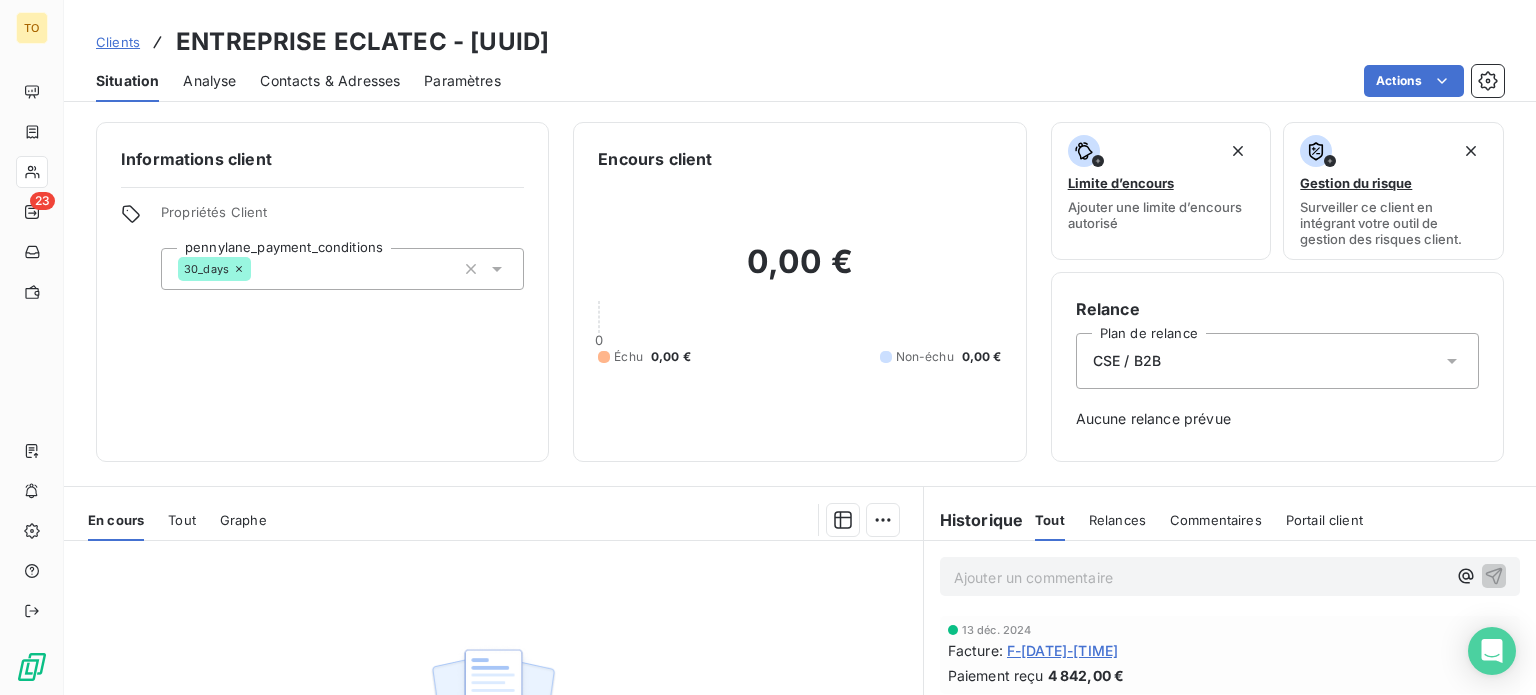 click on "Propriétés Client" at bounding box center [342, 218] 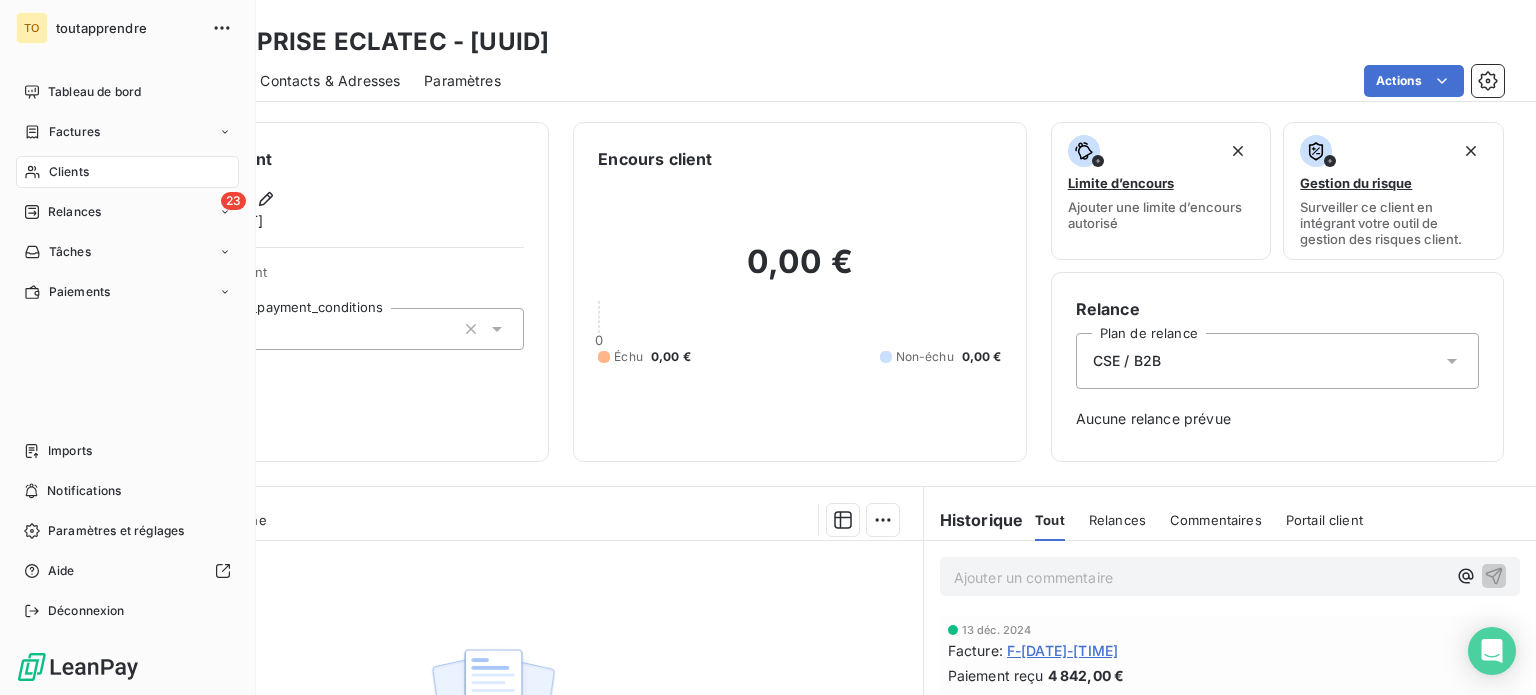 click on "Clients" at bounding box center [127, 172] 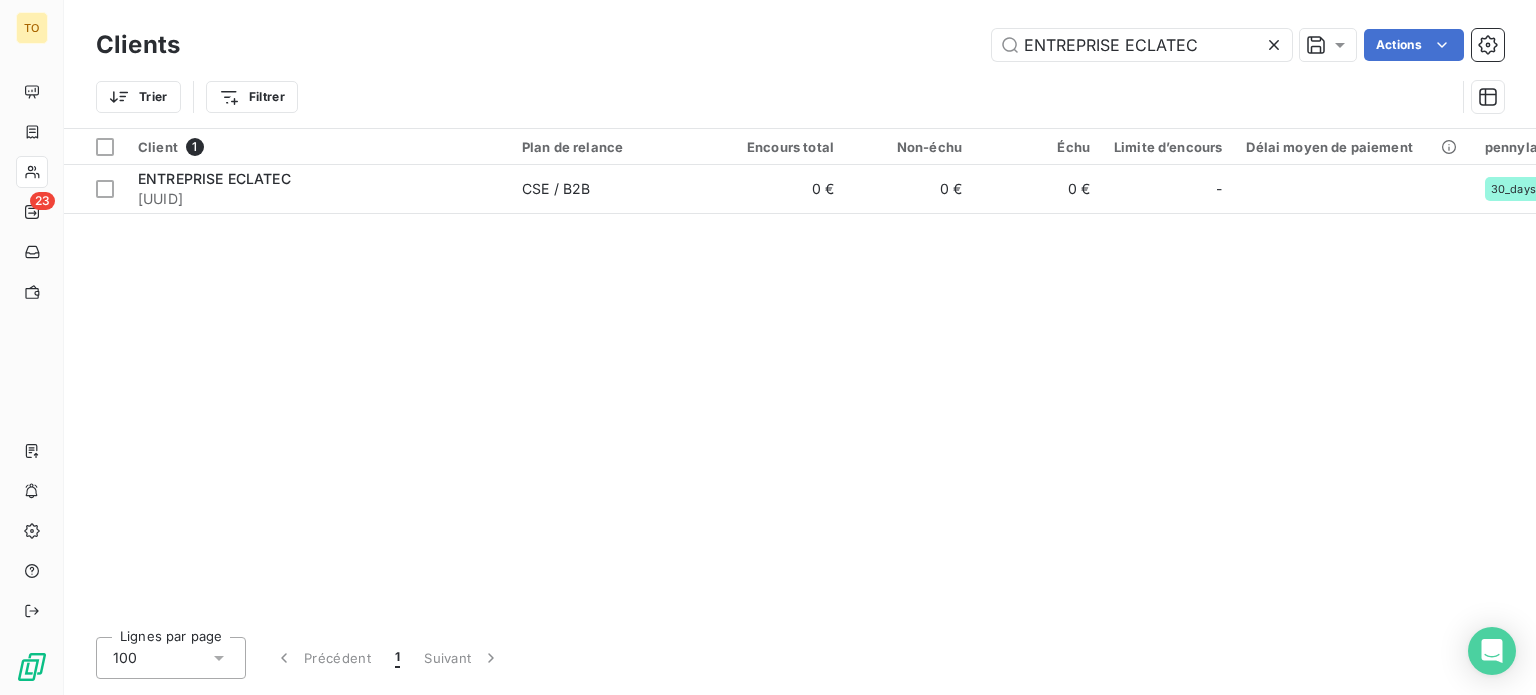 click 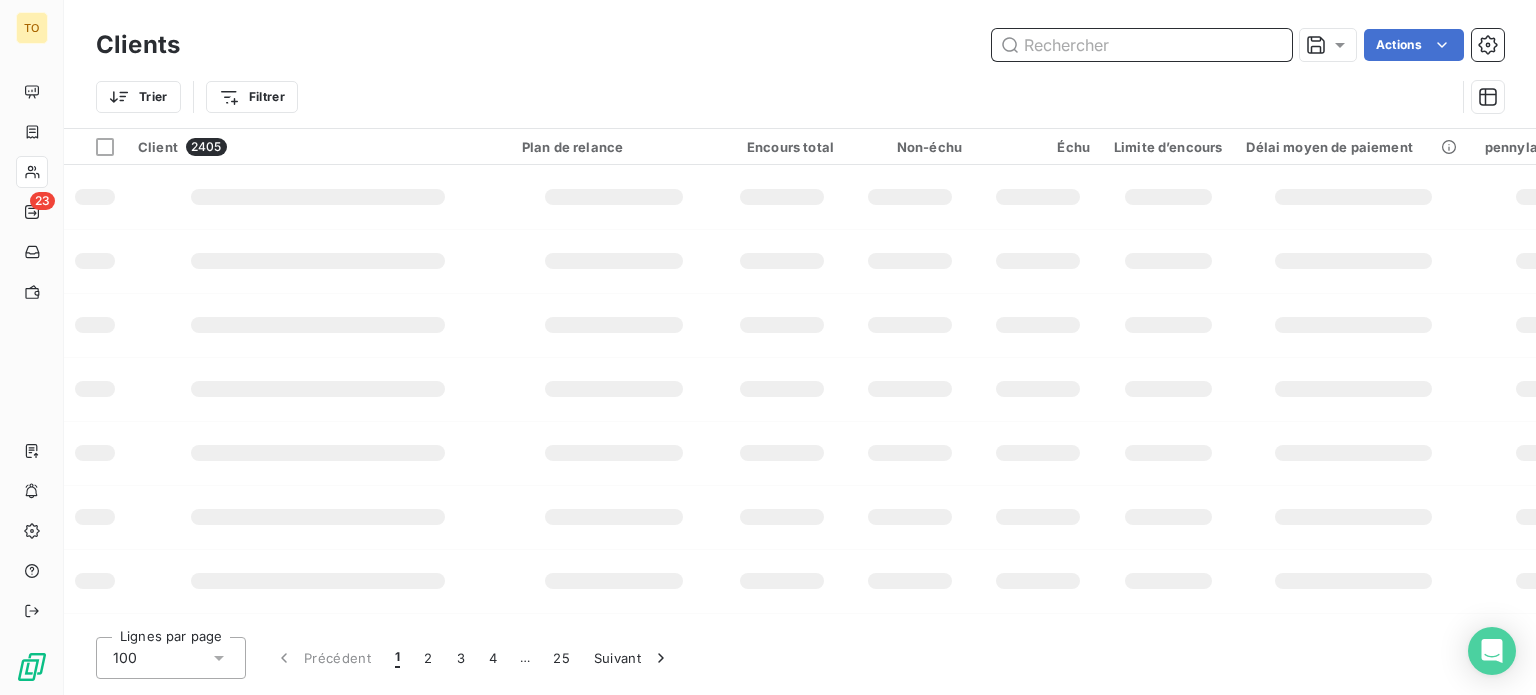 click at bounding box center [1142, 45] 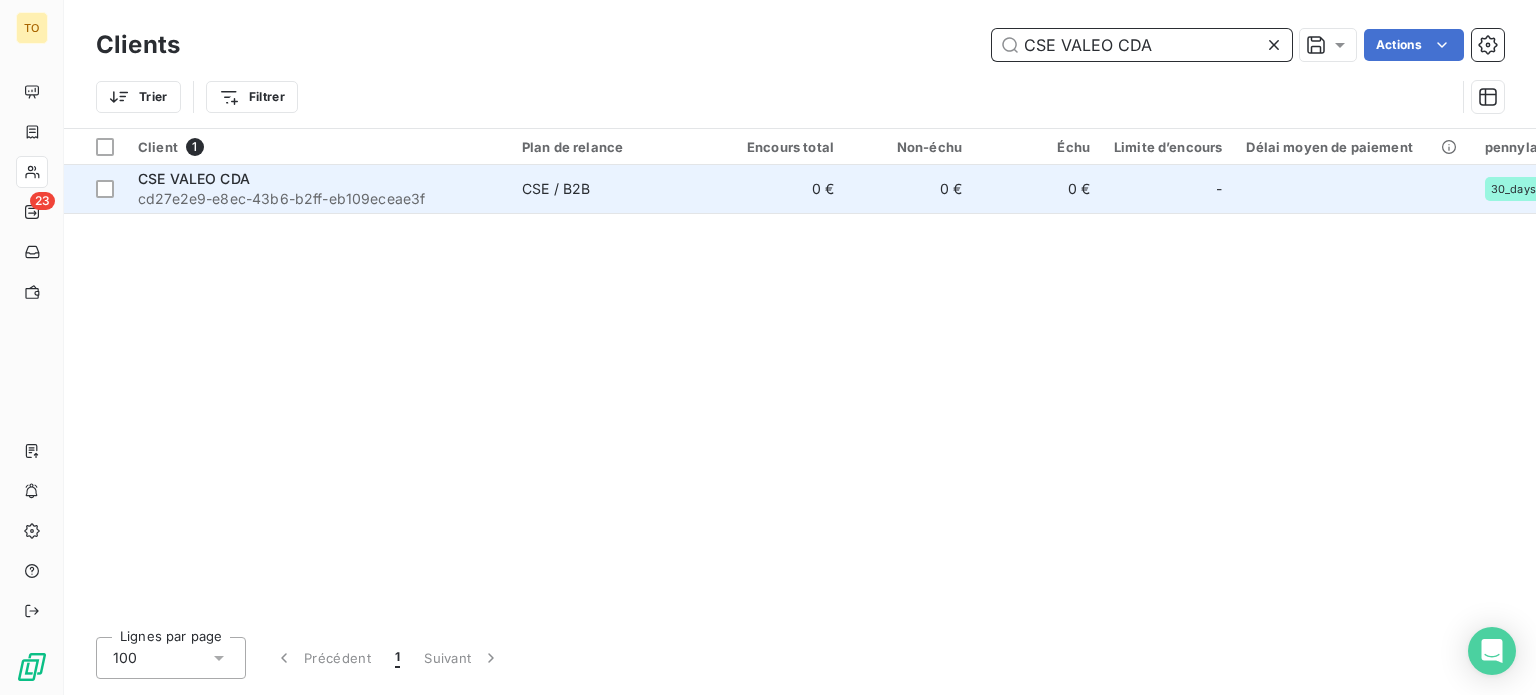 type on "CSE VALEO CDA" 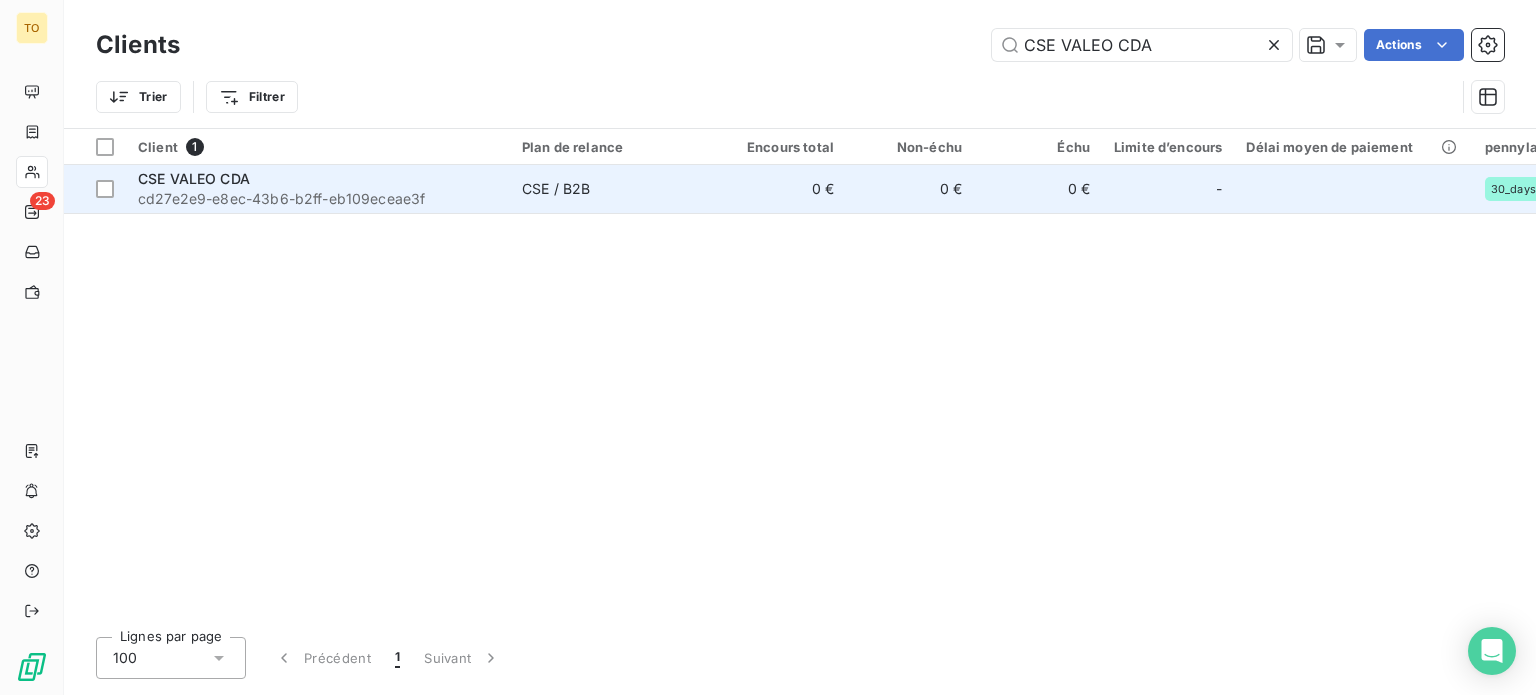 click on "cd27e2e9-e8ec-43b6-b2ff-eb109eceae3f" at bounding box center [318, 199] 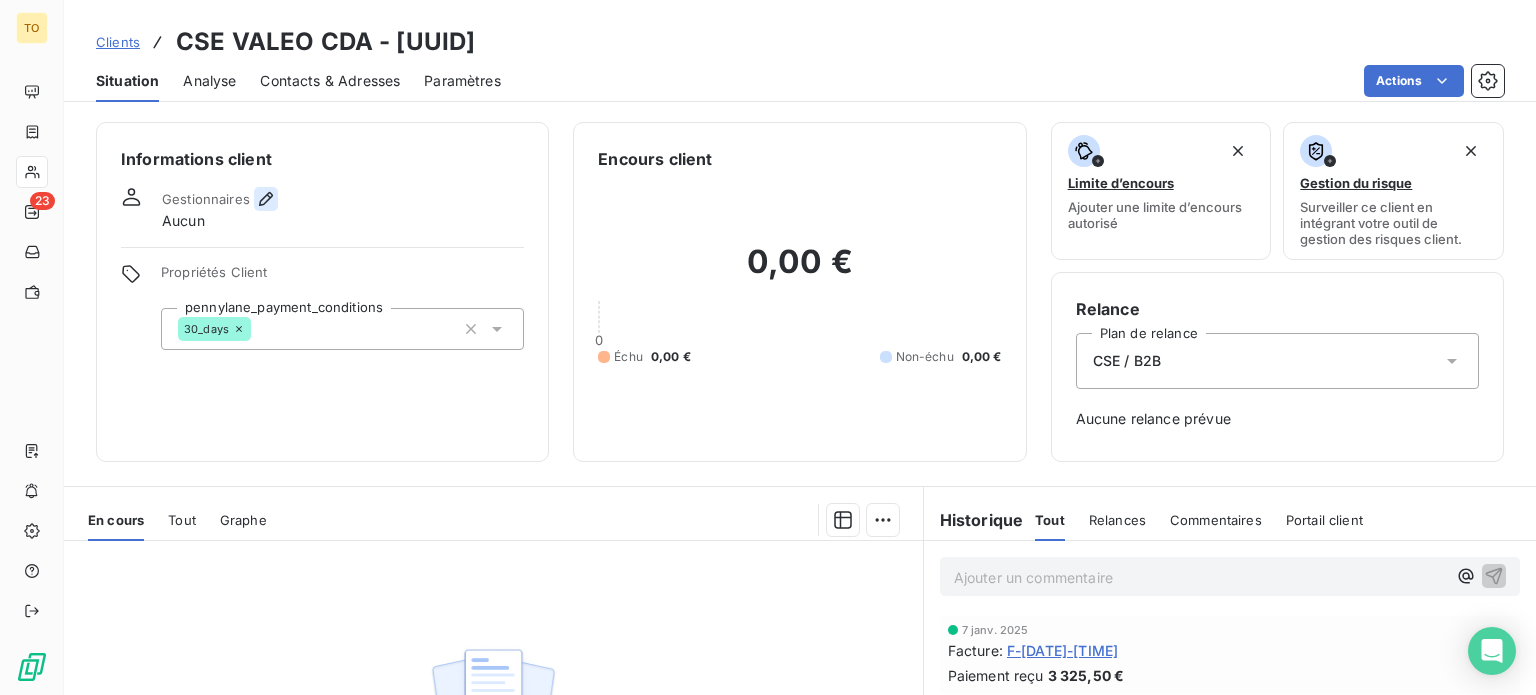 click 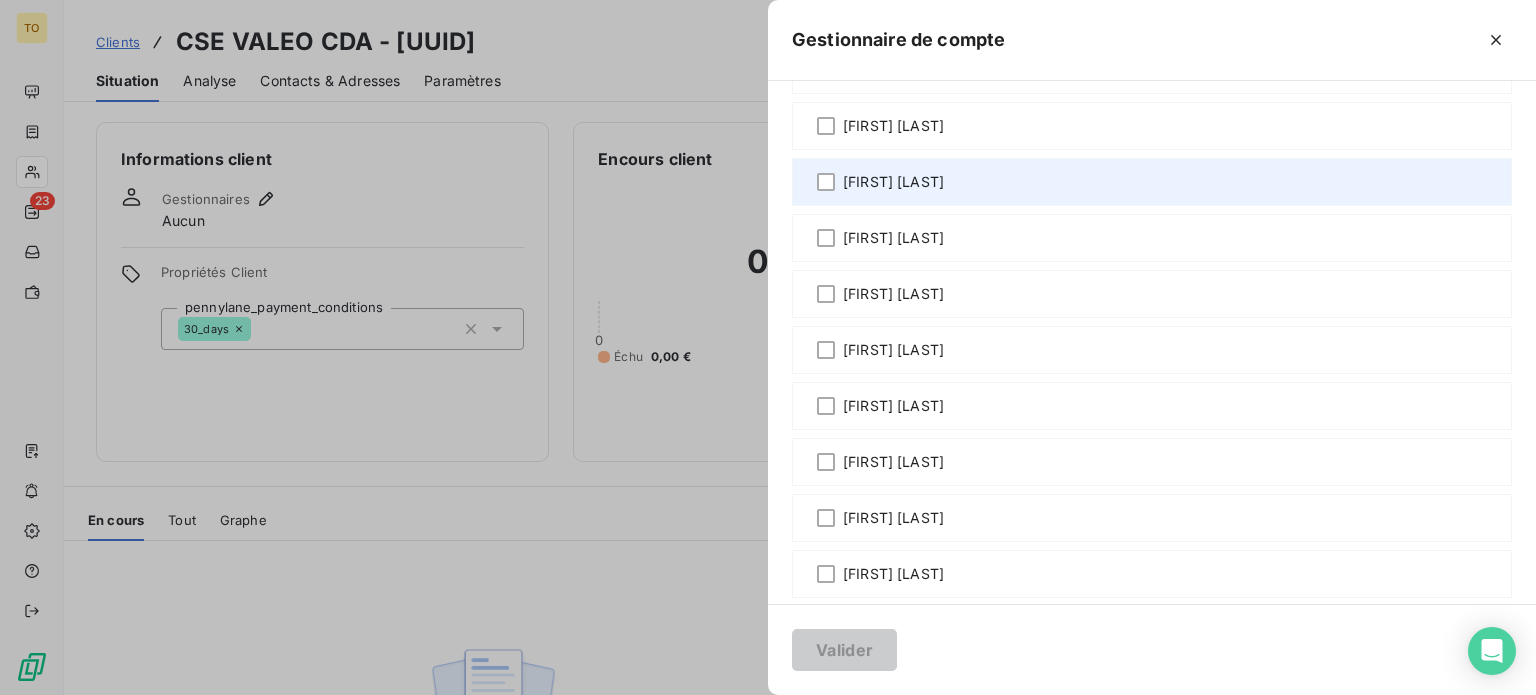scroll, scrollTop: 466, scrollLeft: 0, axis: vertical 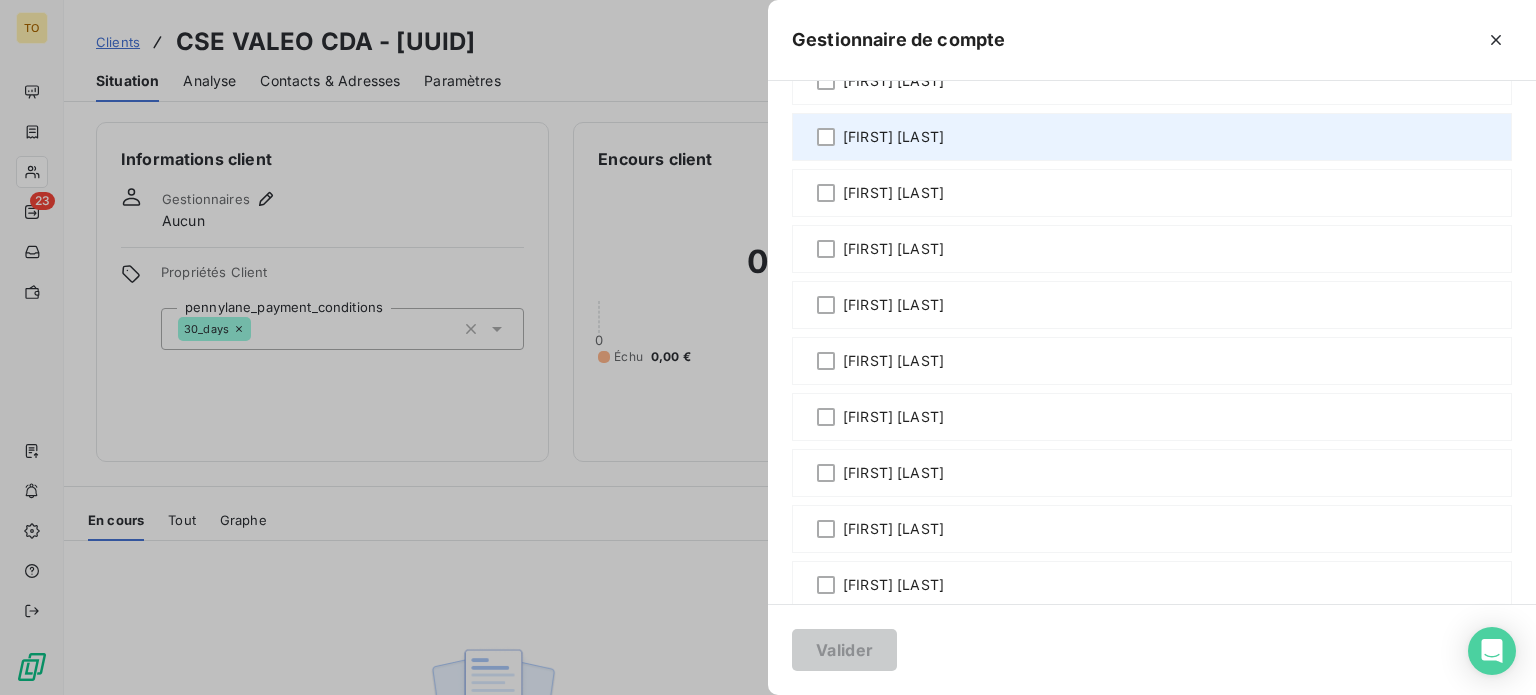 click on "Etienne LELIEVRE" at bounding box center (893, 137) 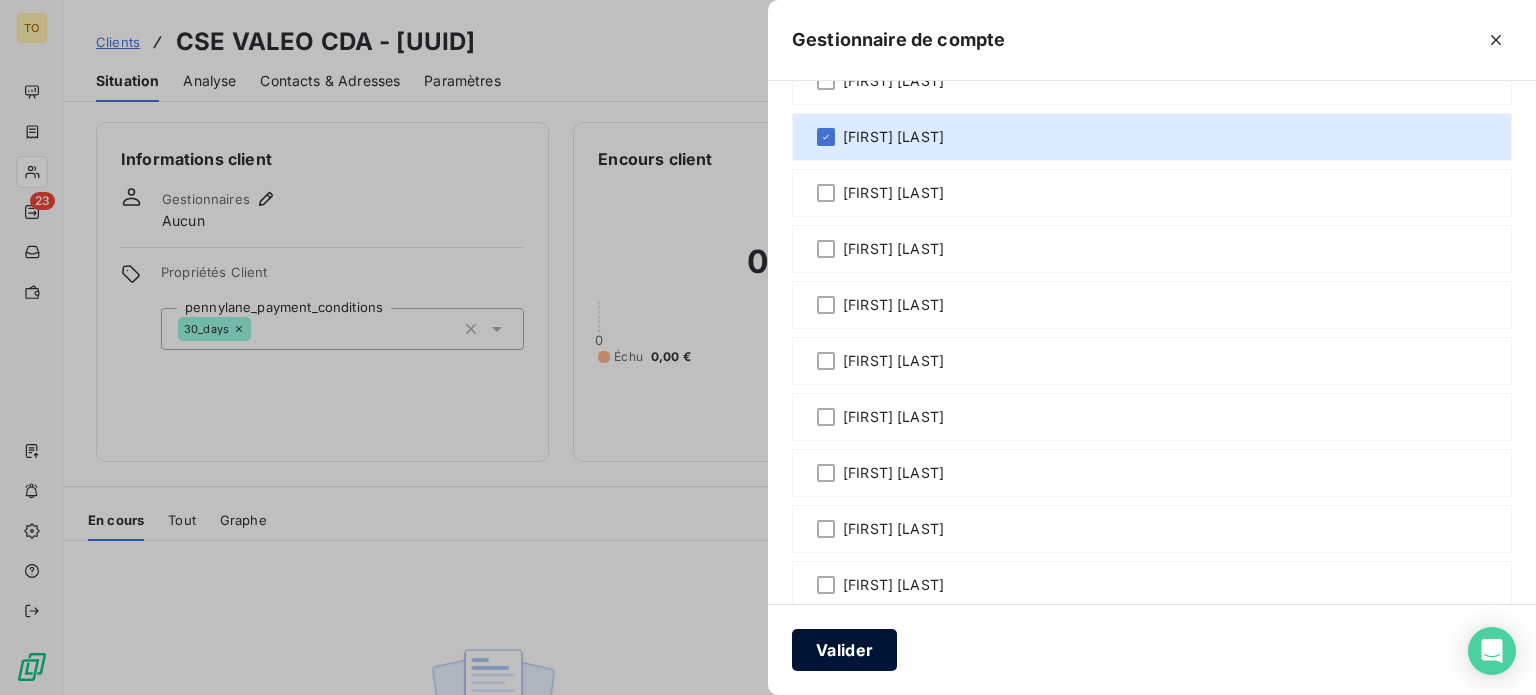 click on "Valider" at bounding box center [844, 650] 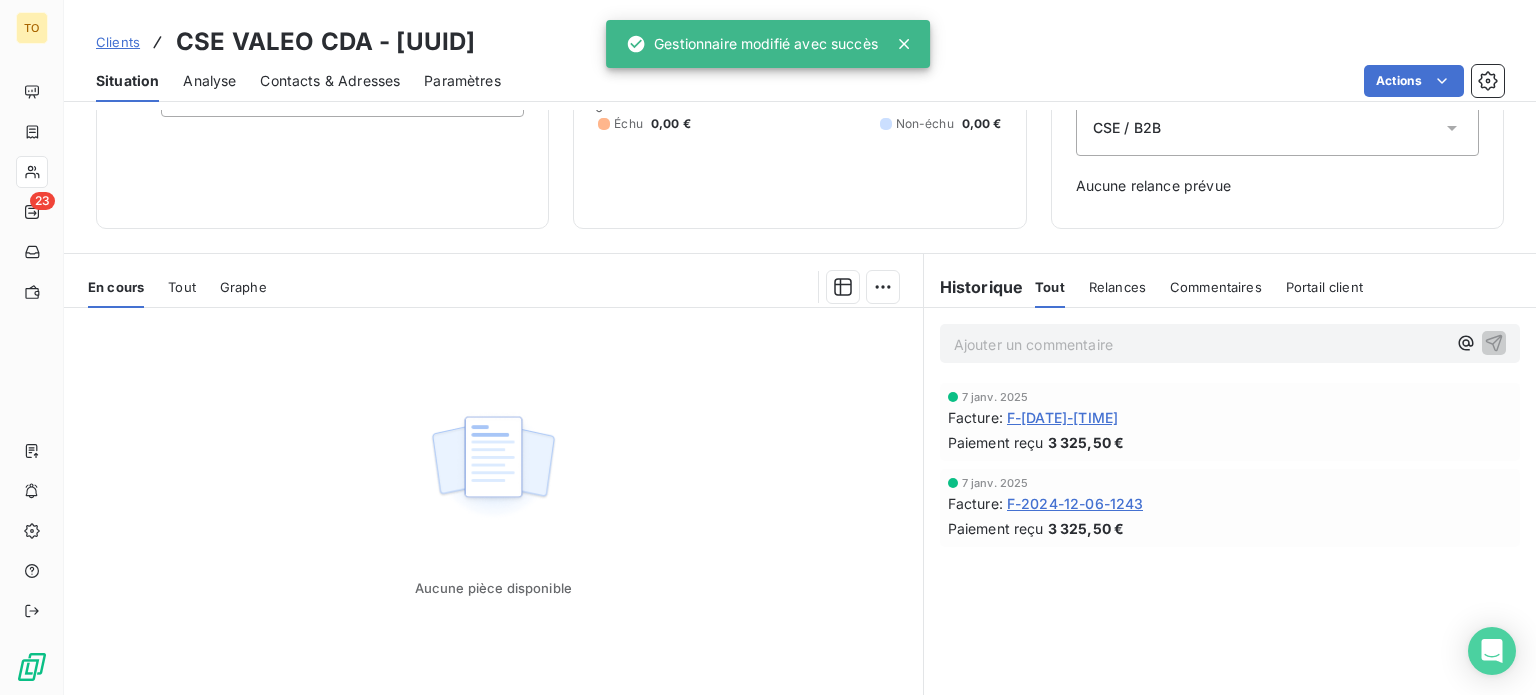 scroll, scrollTop: 0, scrollLeft: 0, axis: both 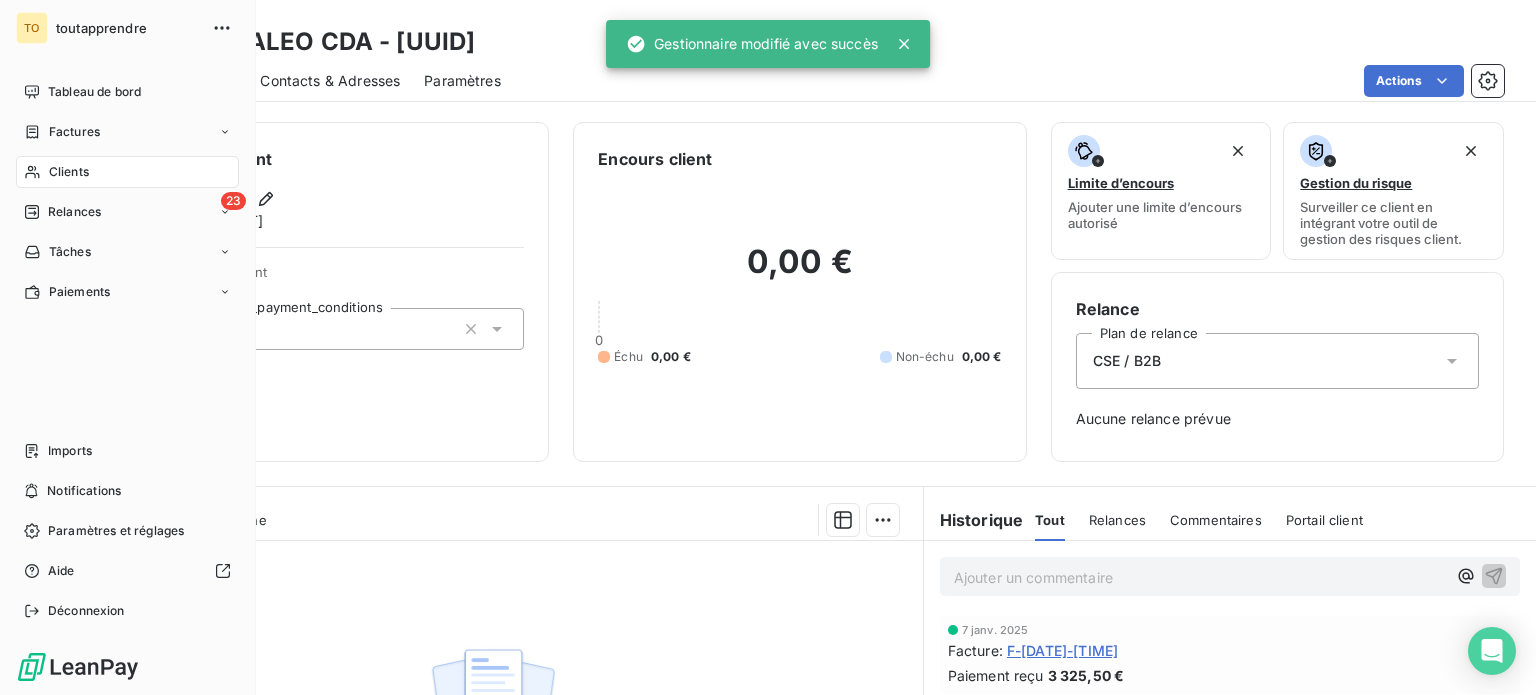drag, startPoint x: 48, startPoint y: 209, endPoint x: 106, endPoint y: 211, distance: 58.034473 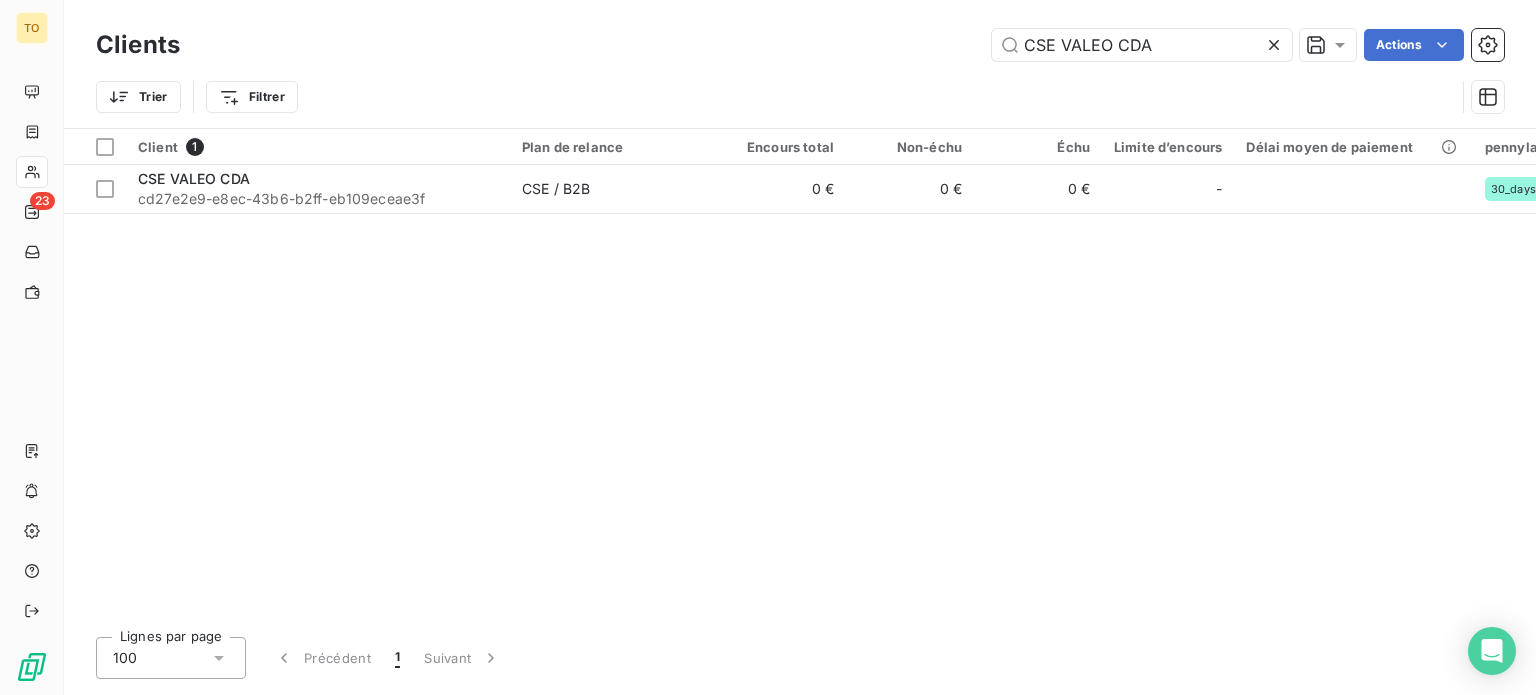 drag, startPoint x: 1144, startPoint y: 53, endPoint x: 885, endPoint y: 96, distance: 262.54523 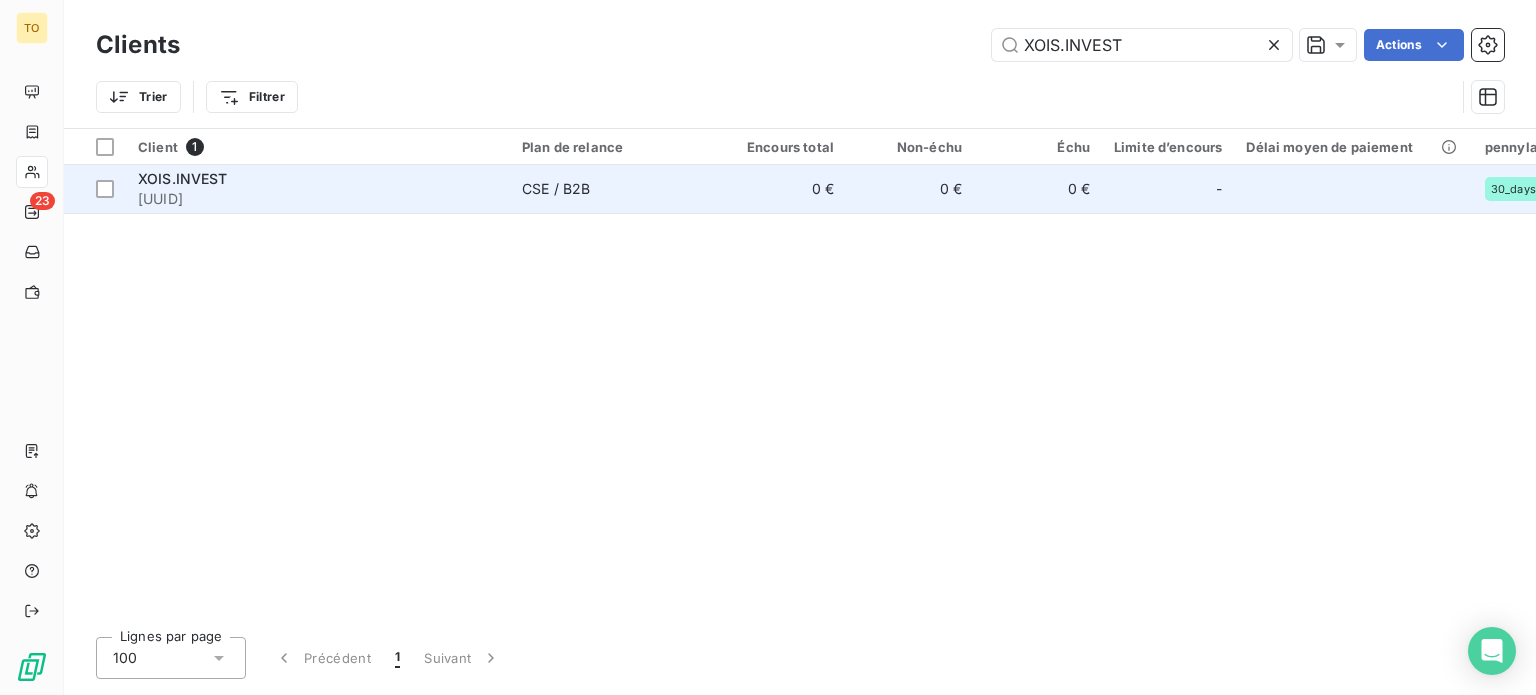 type on "XOIS.INVEST" 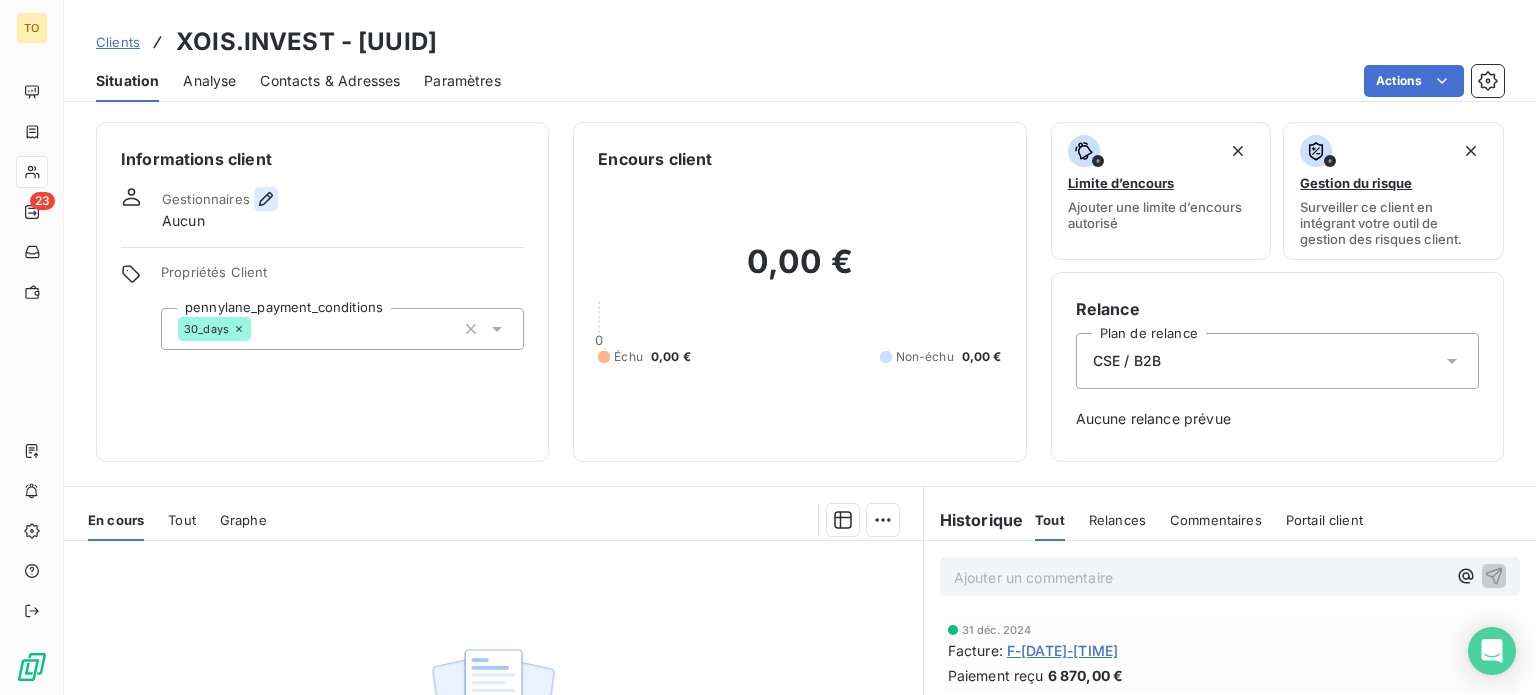 click 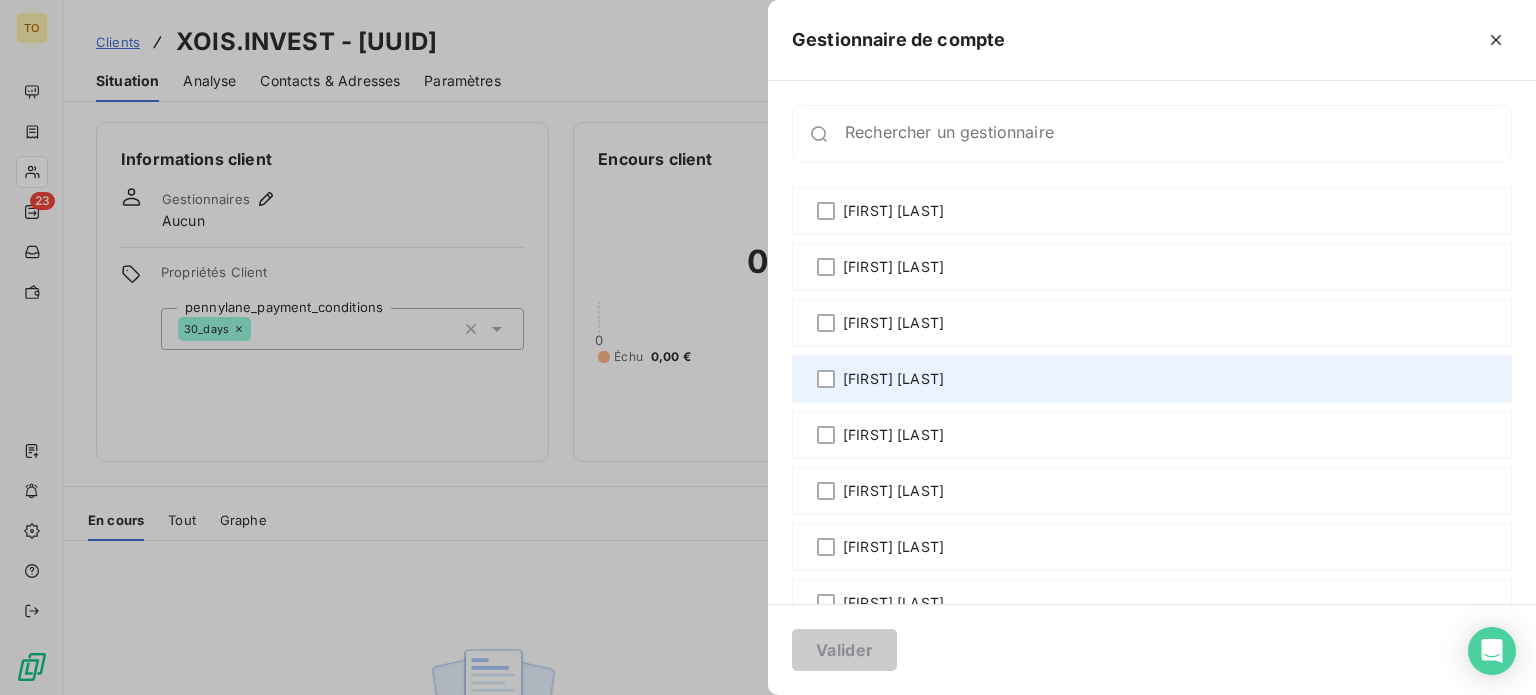 scroll, scrollTop: 233, scrollLeft: 0, axis: vertical 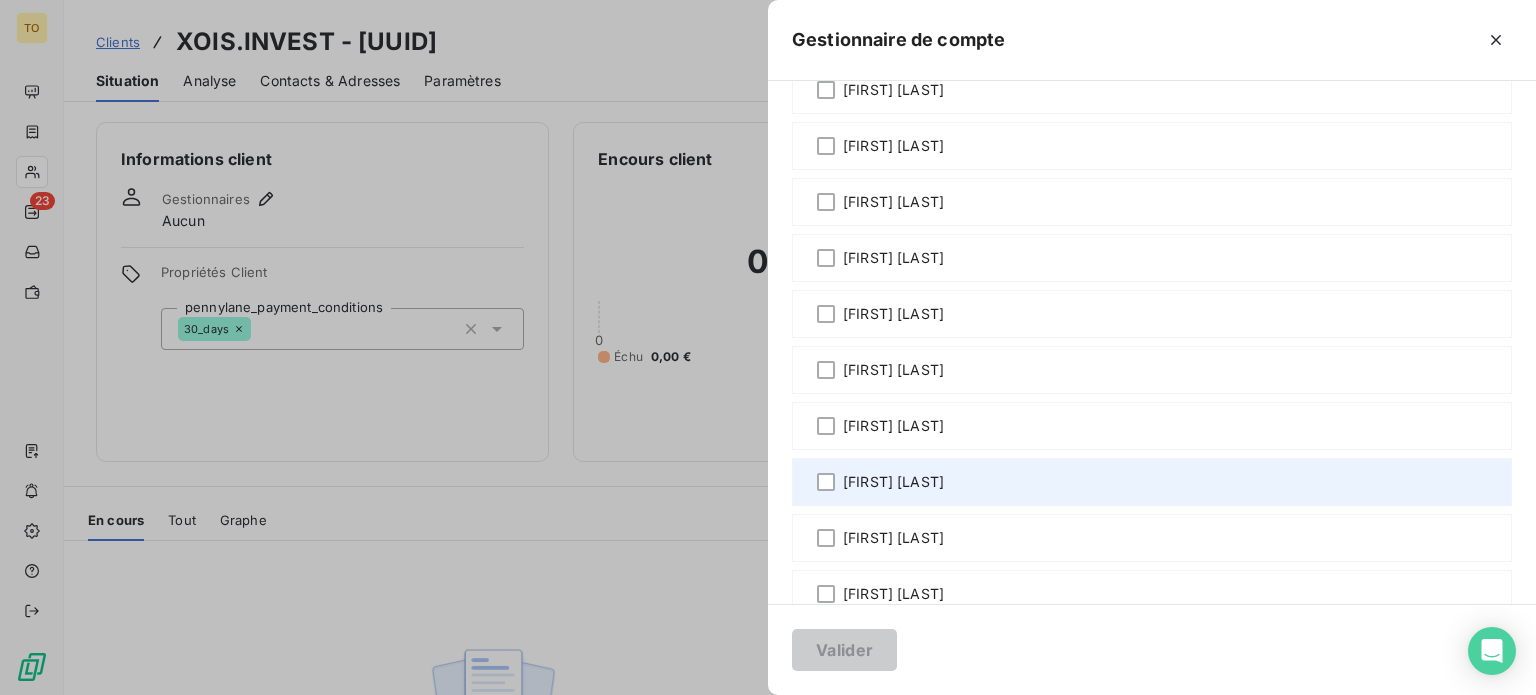 drag, startPoint x: 712, startPoint y: 560, endPoint x: 688, endPoint y: 602, distance: 48.373547 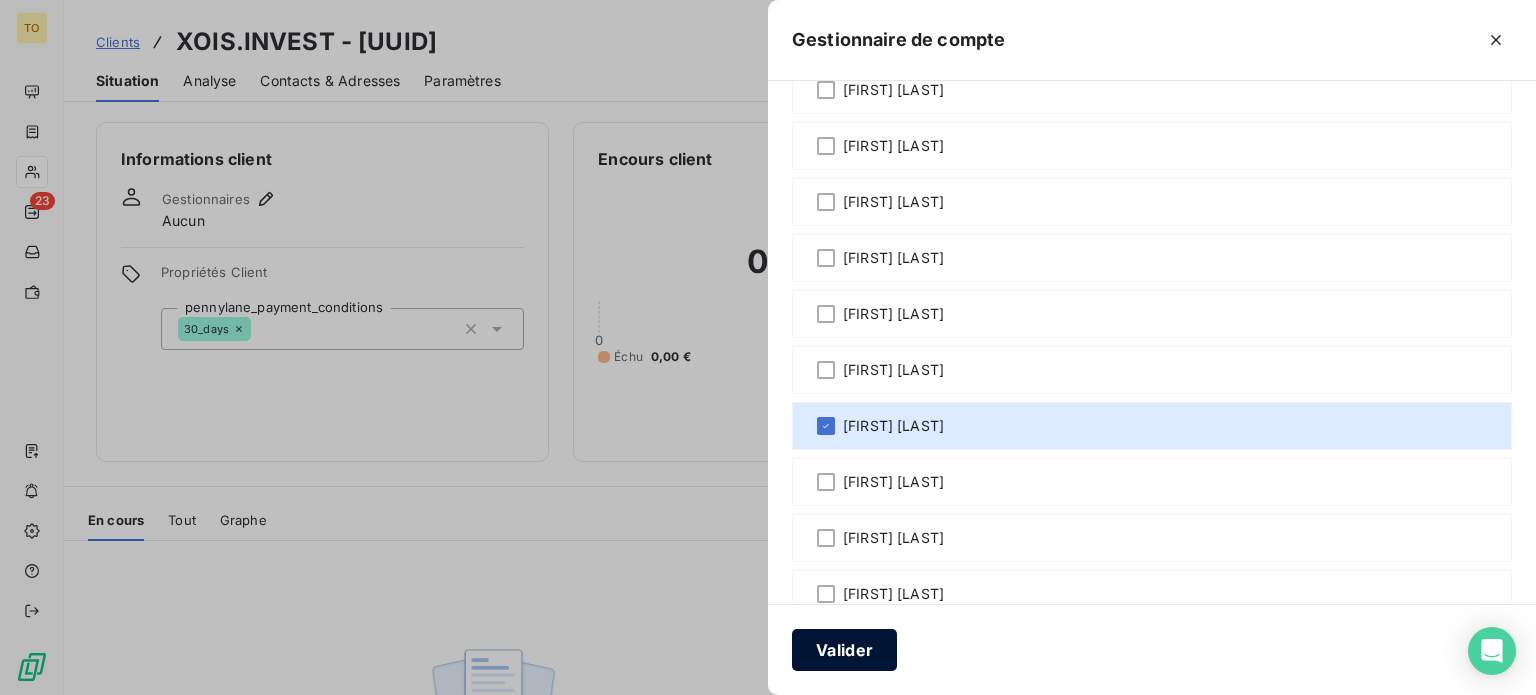 click on "Valider" at bounding box center (1152, 649) 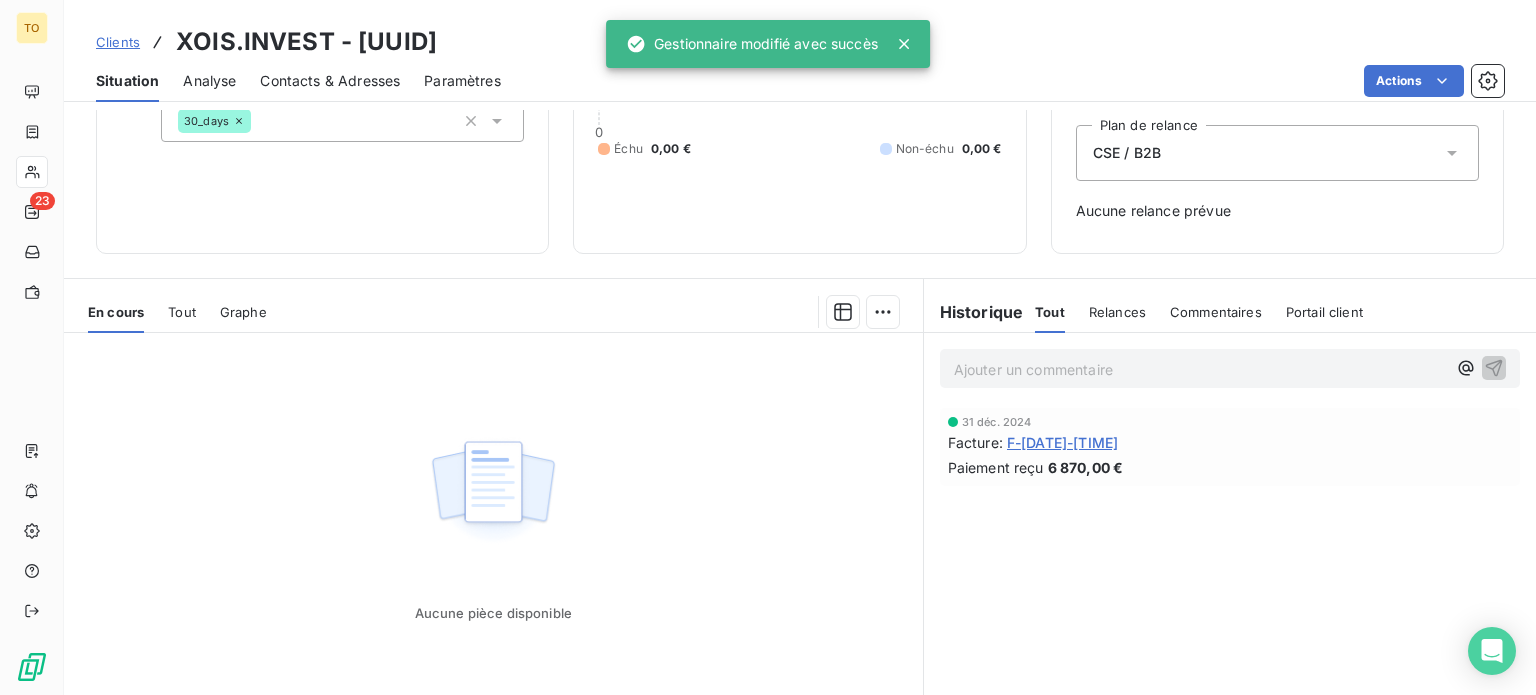 scroll, scrollTop: 233, scrollLeft: 0, axis: vertical 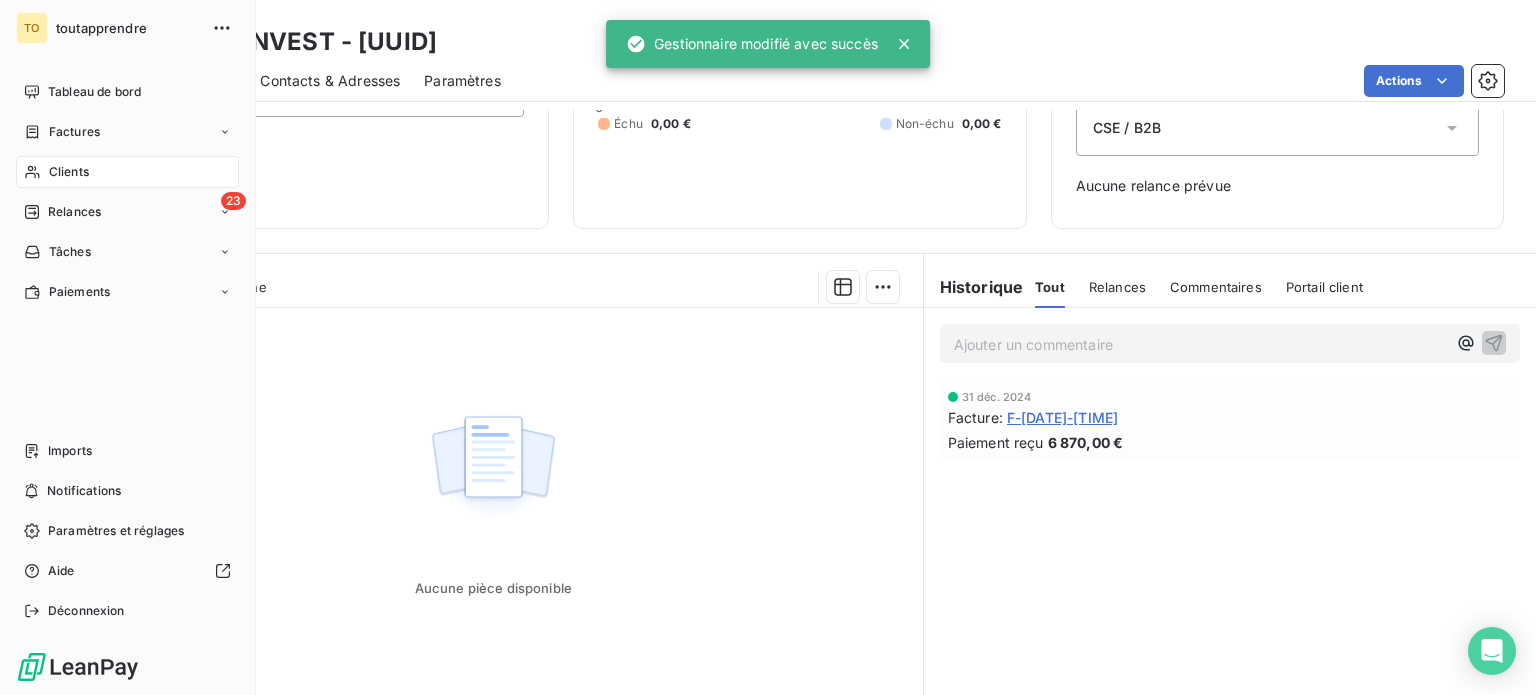 click on "Clients" at bounding box center (127, 172) 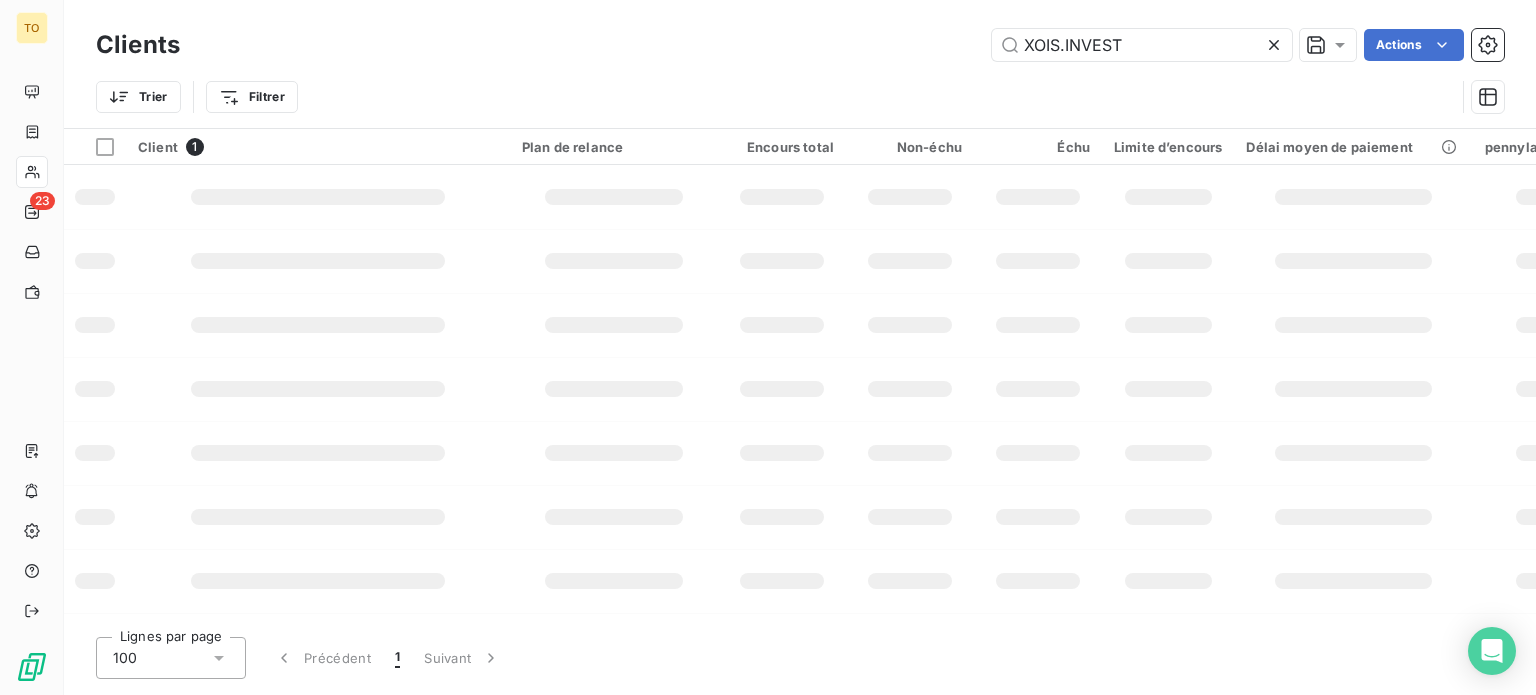 drag, startPoint x: 1119, startPoint y: 49, endPoint x: 879, endPoint y: 76, distance: 241.51398 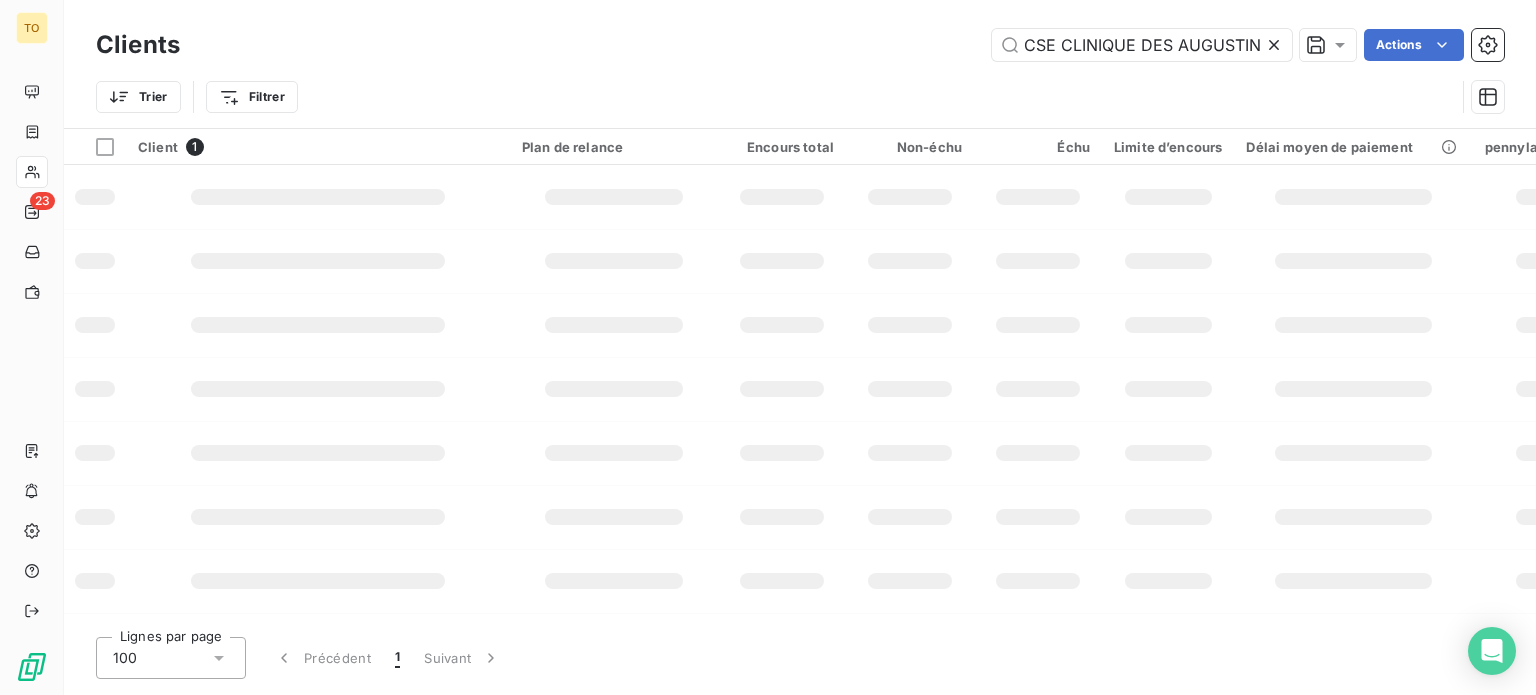 scroll, scrollTop: 0, scrollLeft: 34, axis: horizontal 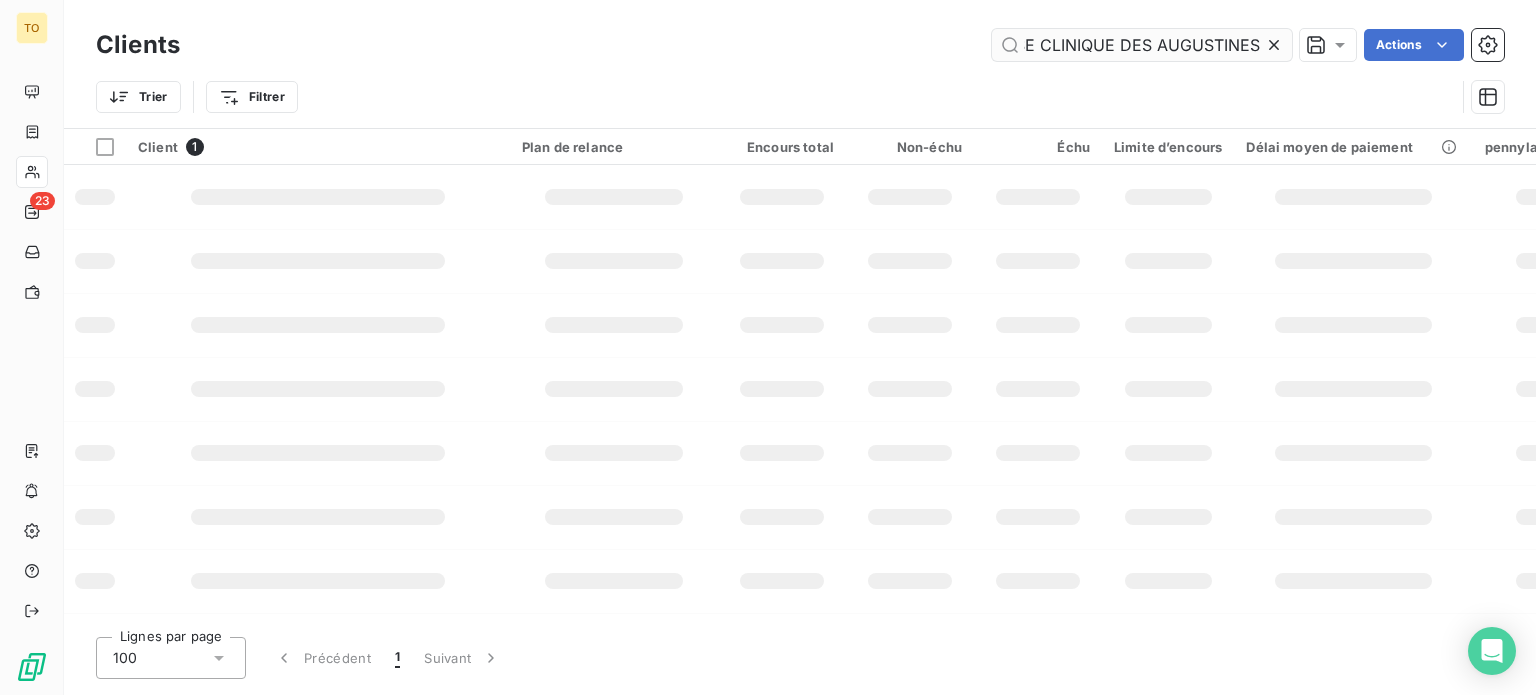 click on "CSE CLINIQUE DES AUGUSTINES" at bounding box center [1142, 45] 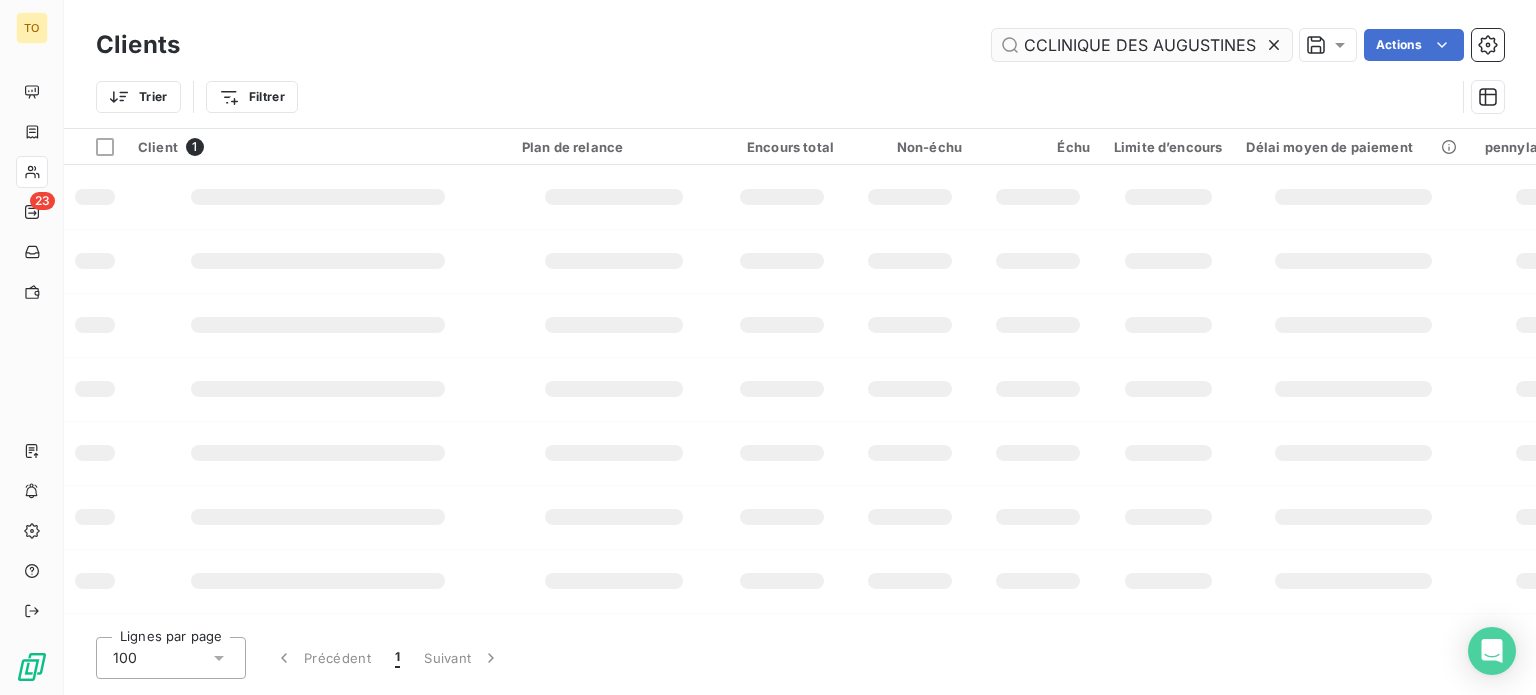 scroll, scrollTop: 0, scrollLeft: 10, axis: horizontal 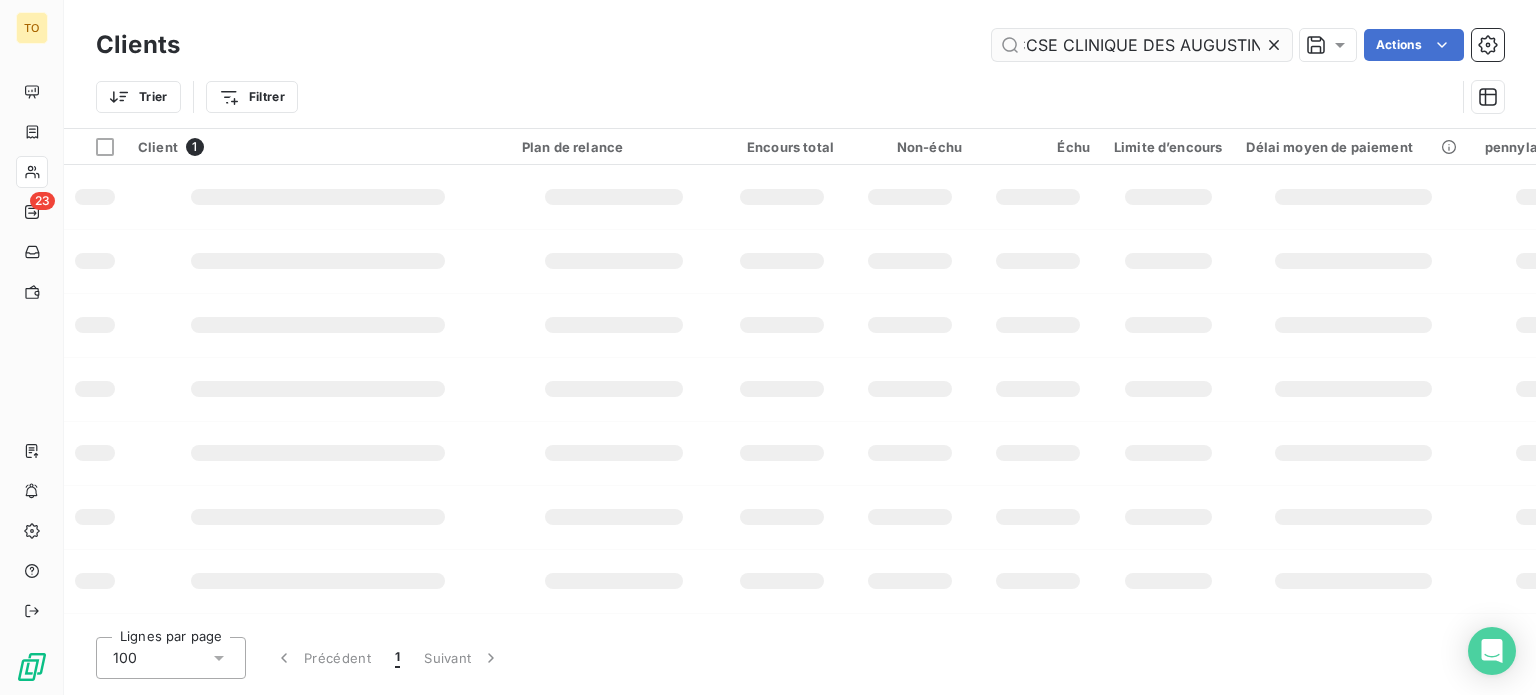 click on "CCSE CLINIQUE DES AUGUSTINES" at bounding box center (1142, 45) 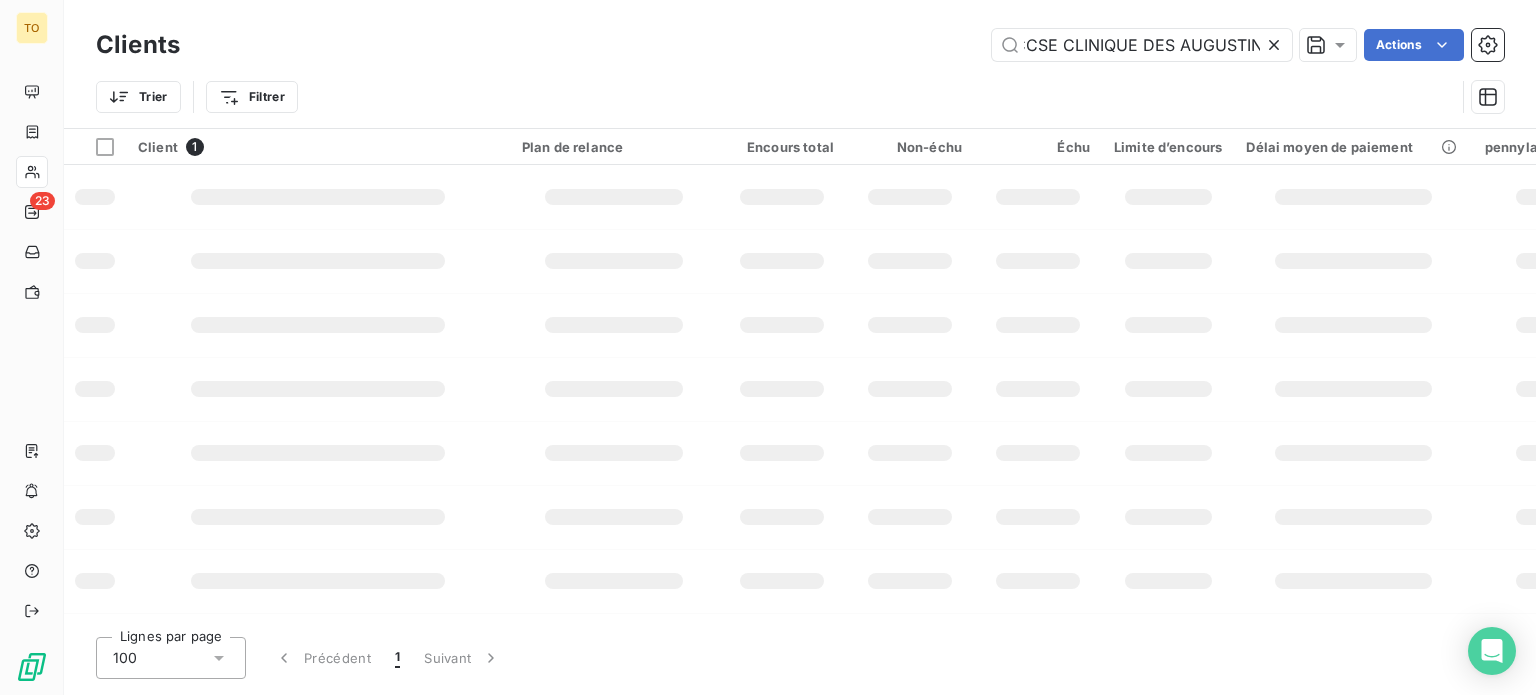scroll, scrollTop: 0, scrollLeft: 0, axis: both 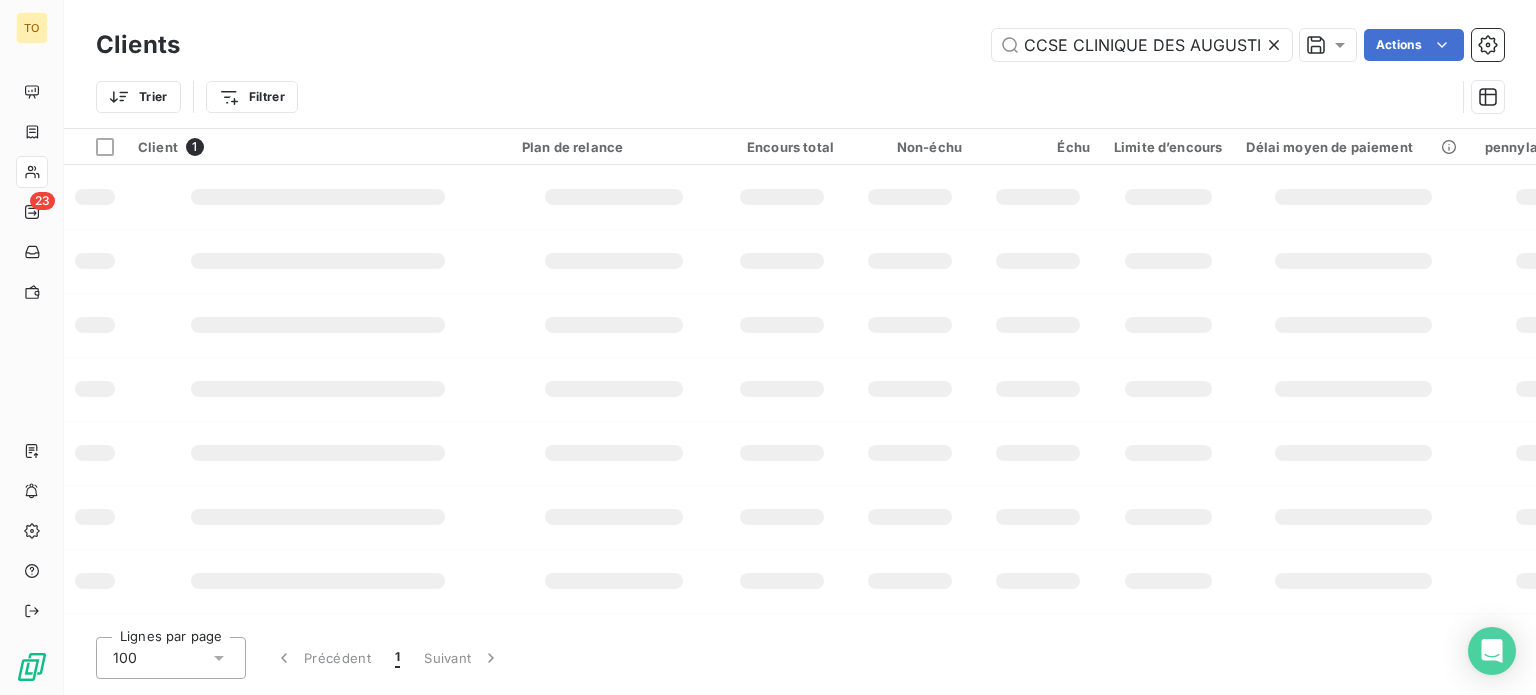 drag, startPoint x: 1148, startPoint y: 49, endPoint x: 748, endPoint y: 36, distance: 400.21118 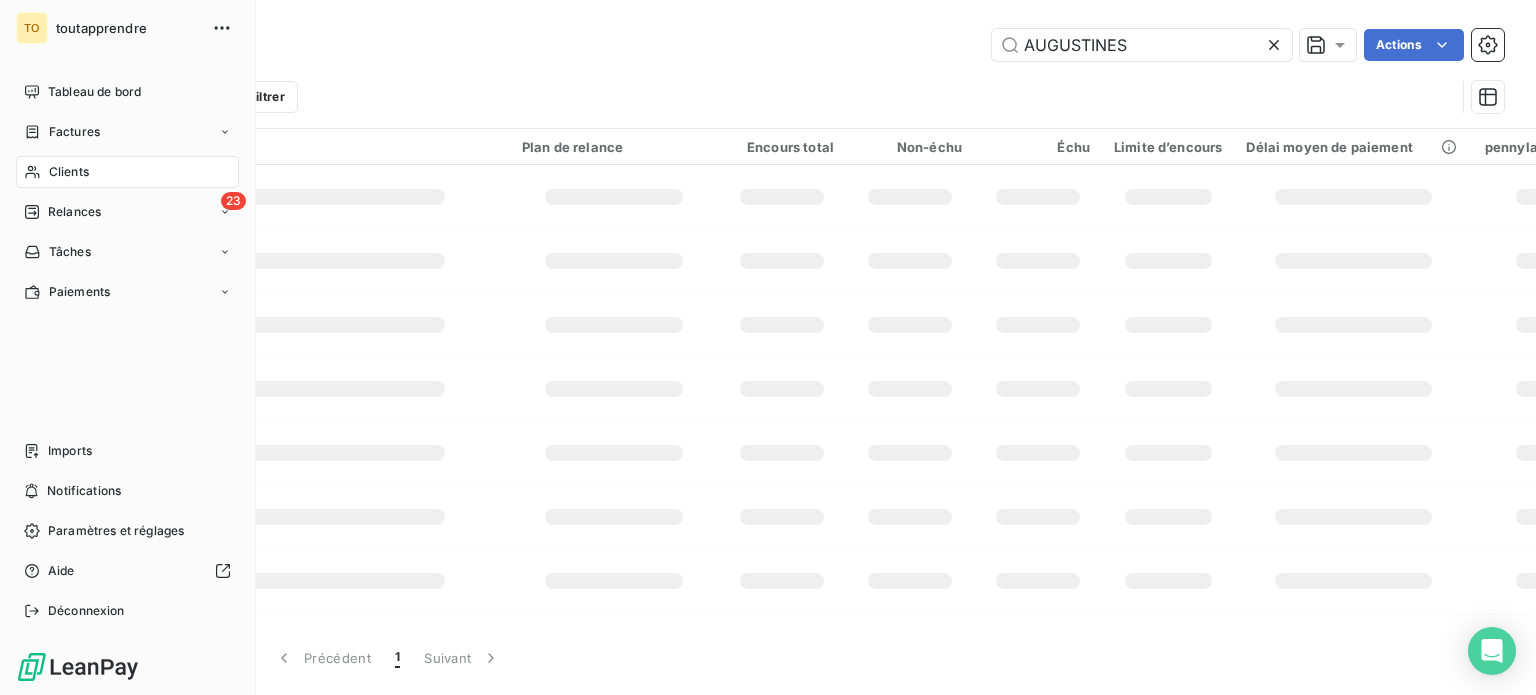 type on "AUGUSTINES" 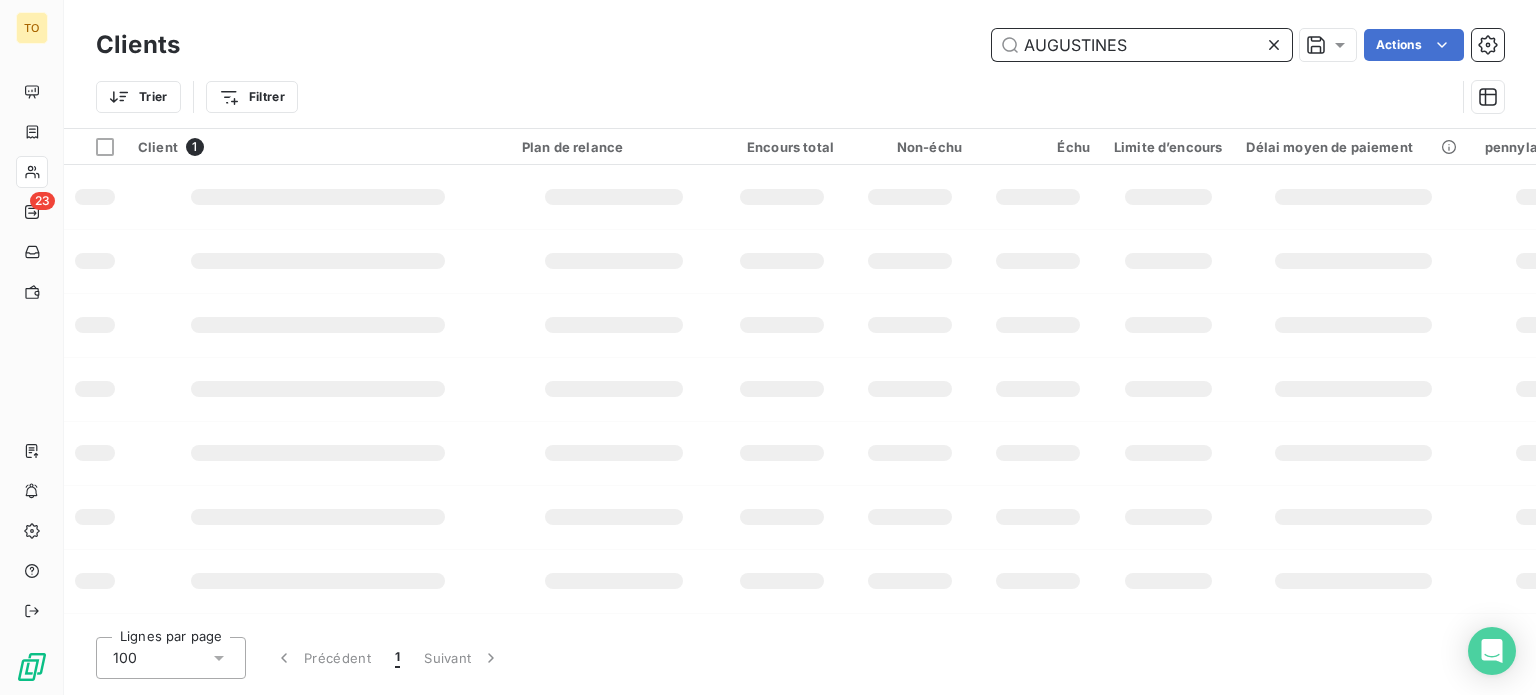 drag, startPoint x: 1052, startPoint y: 39, endPoint x: 1081, endPoint y: 39, distance: 29 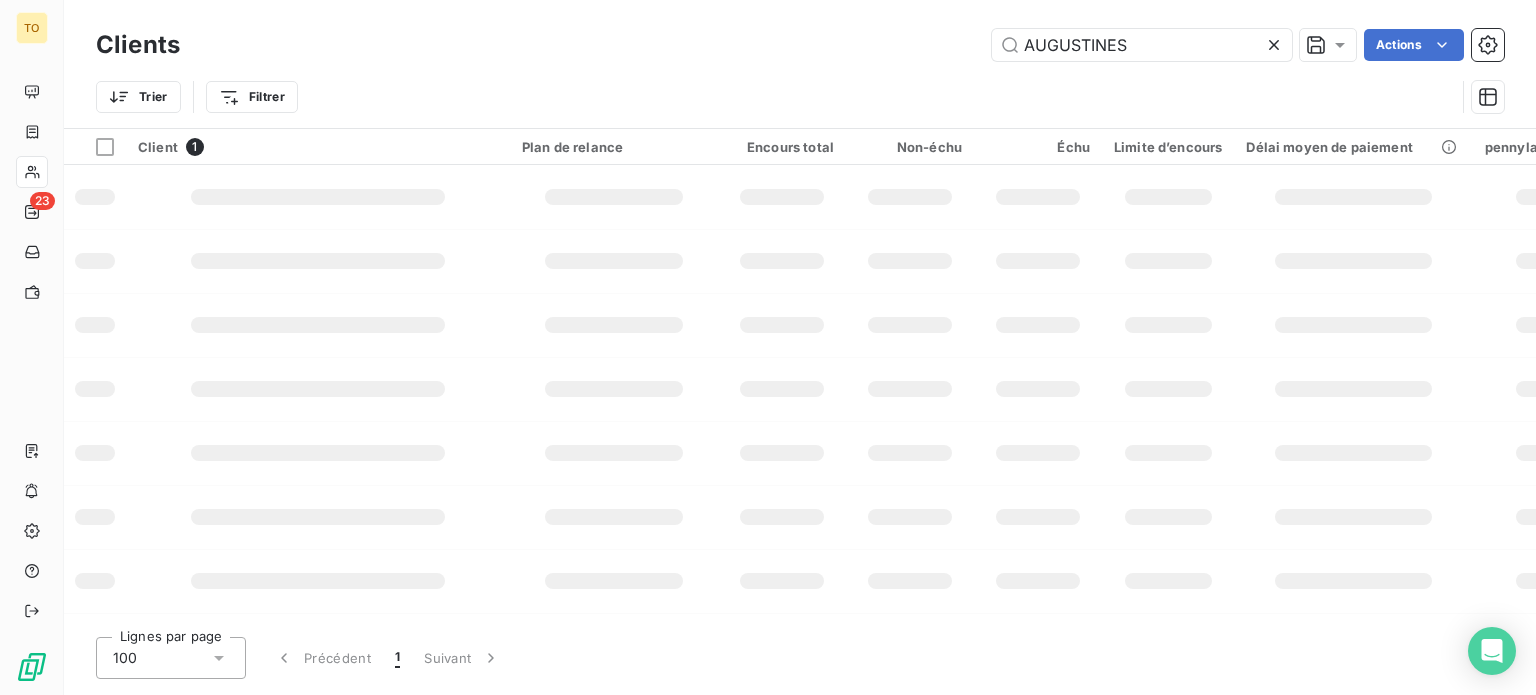 click 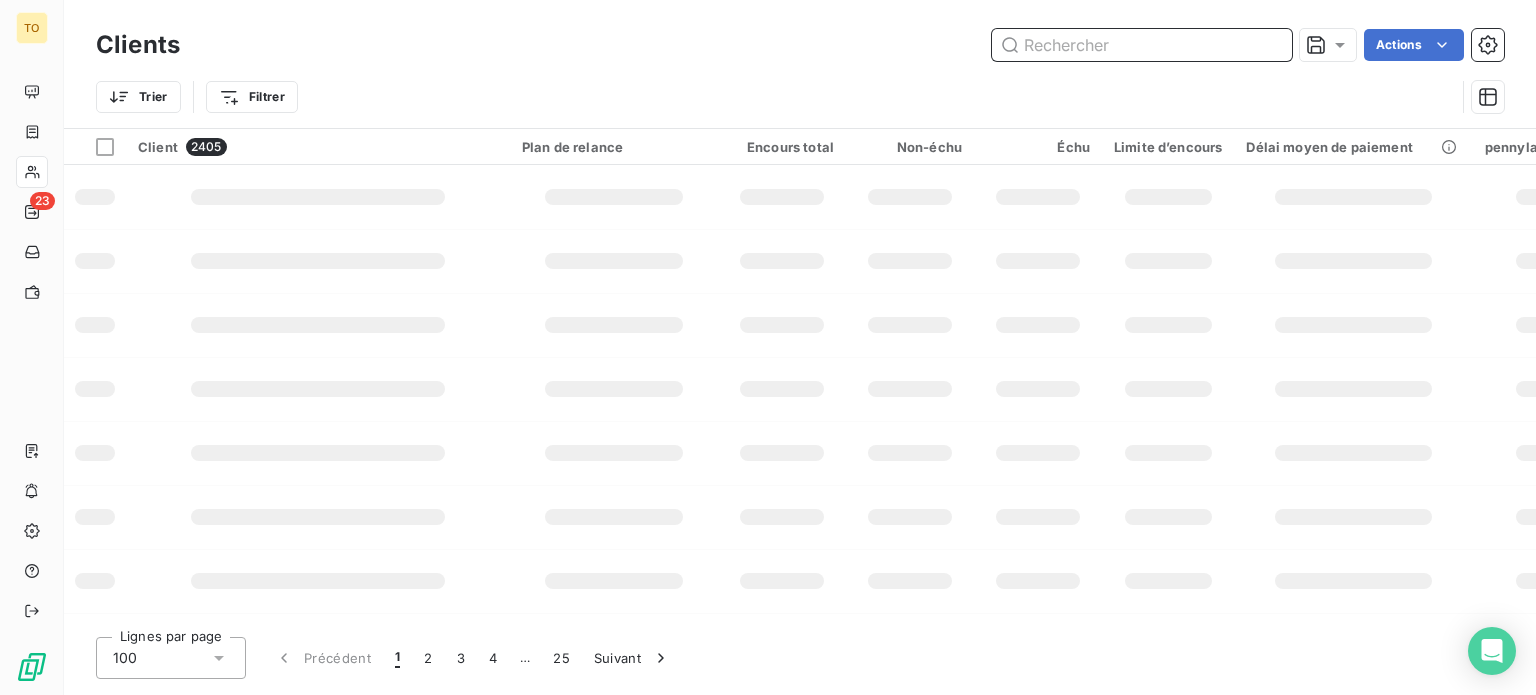 click at bounding box center [1142, 45] 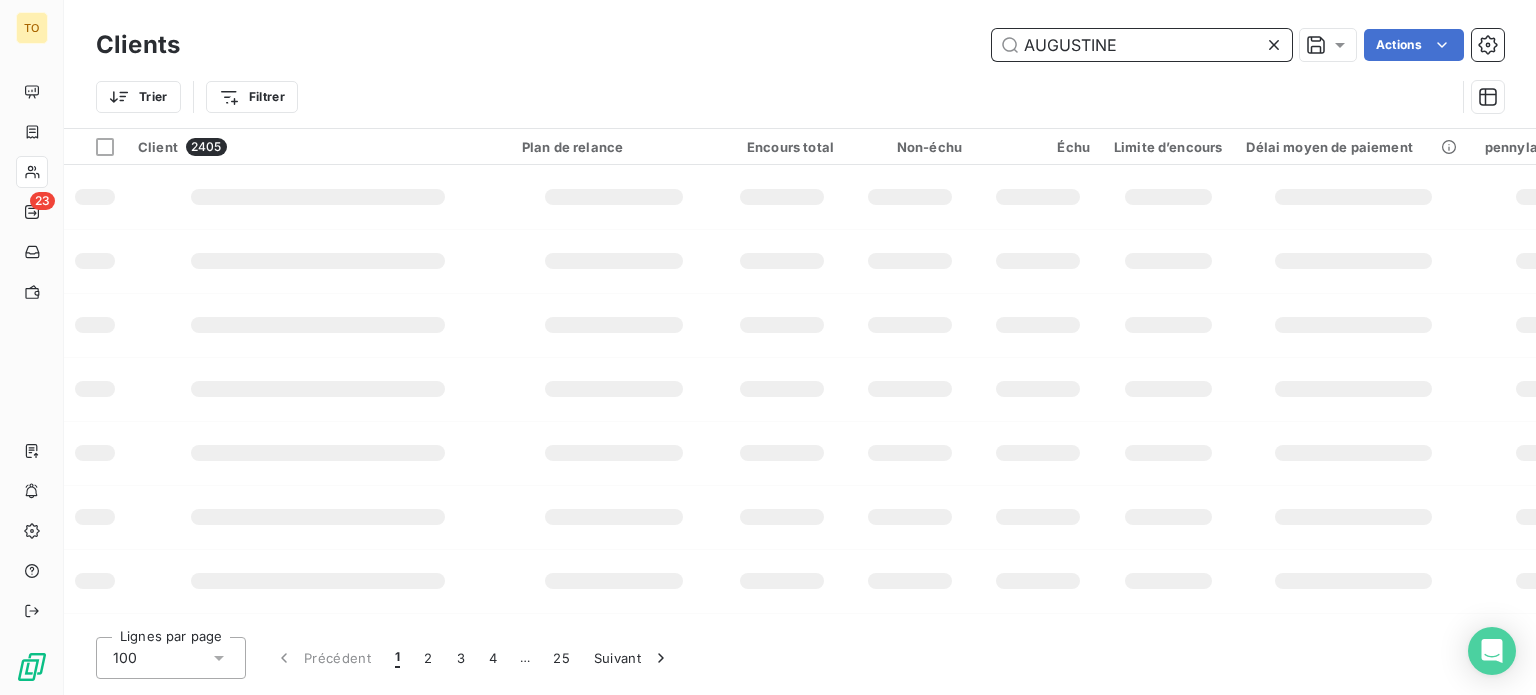 type on "AUGUSTINE" 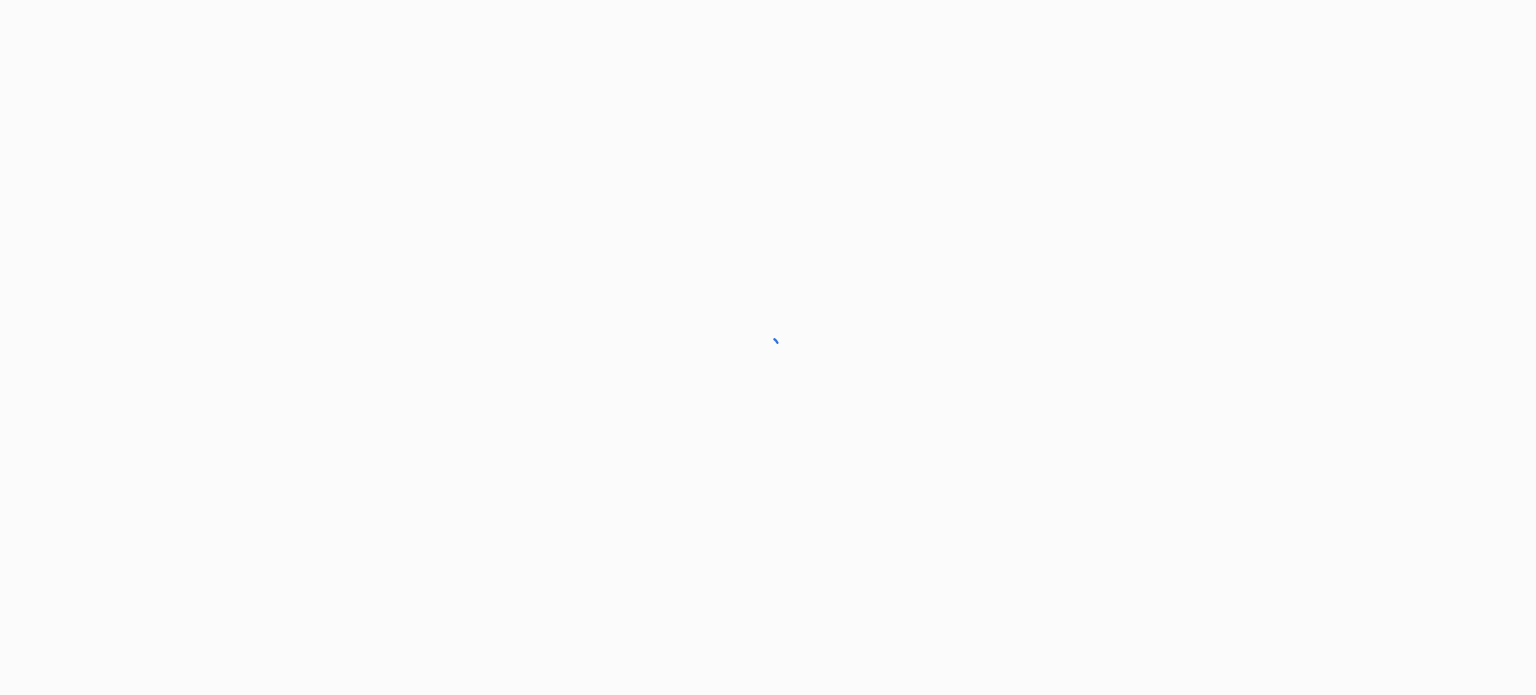 scroll, scrollTop: 0, scrollLeft: 0, axis: both 